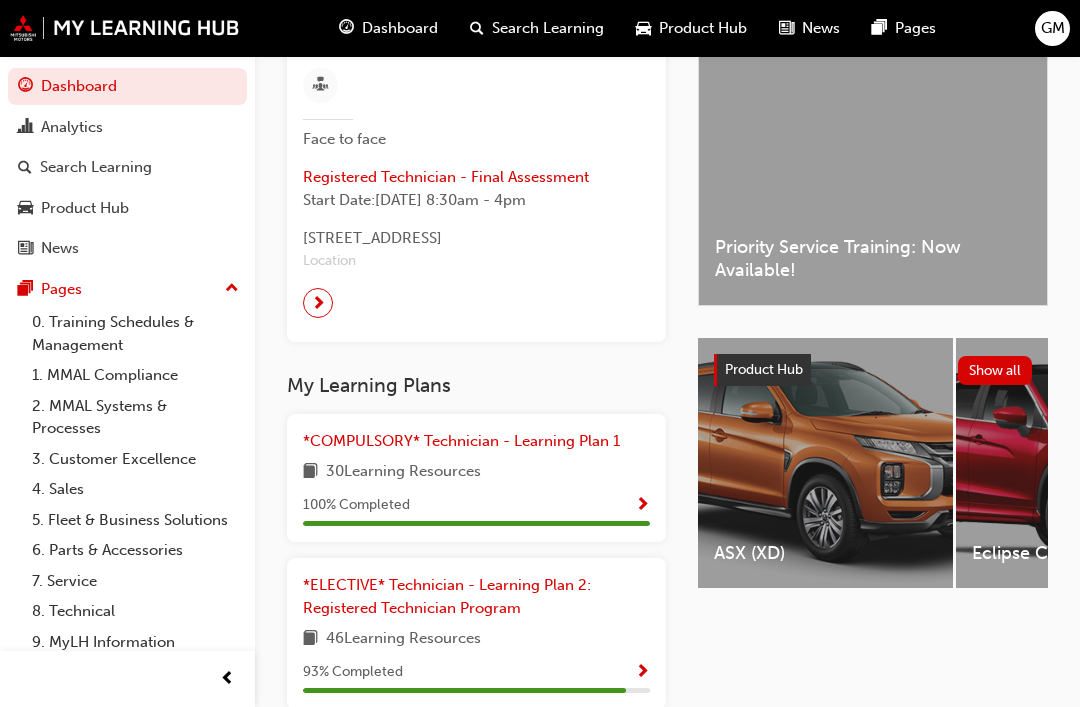 scroll, scrollTop: 479, scrollLeft: 0, axis: vertical 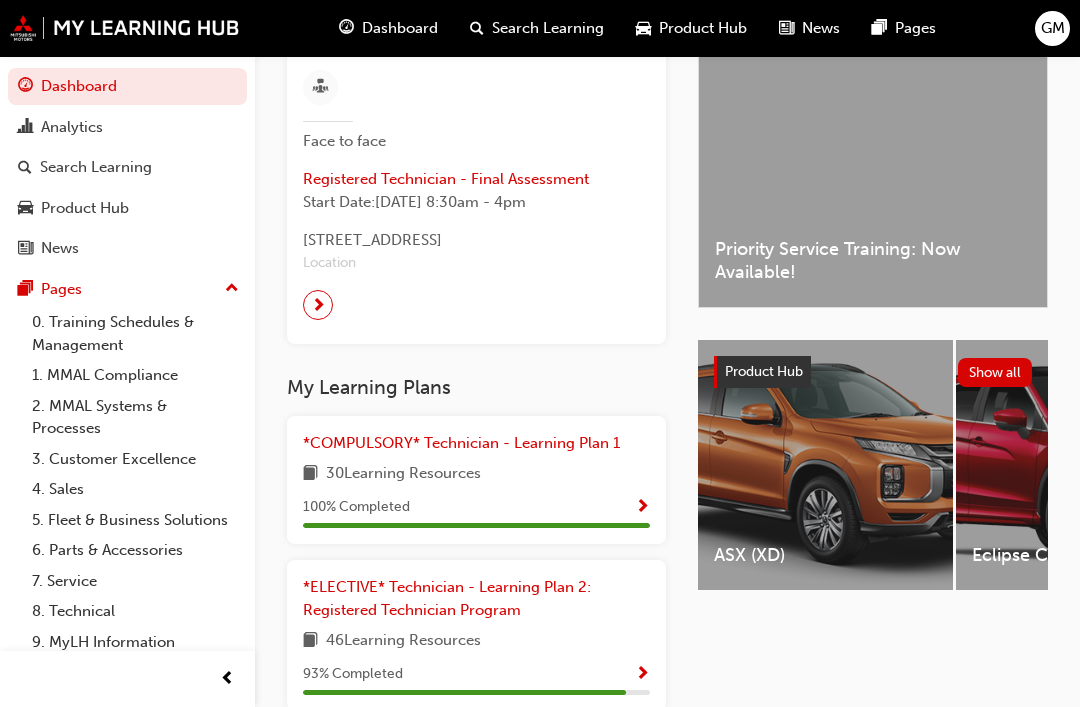click on "8. Technical" at bounding box center [135, 611] 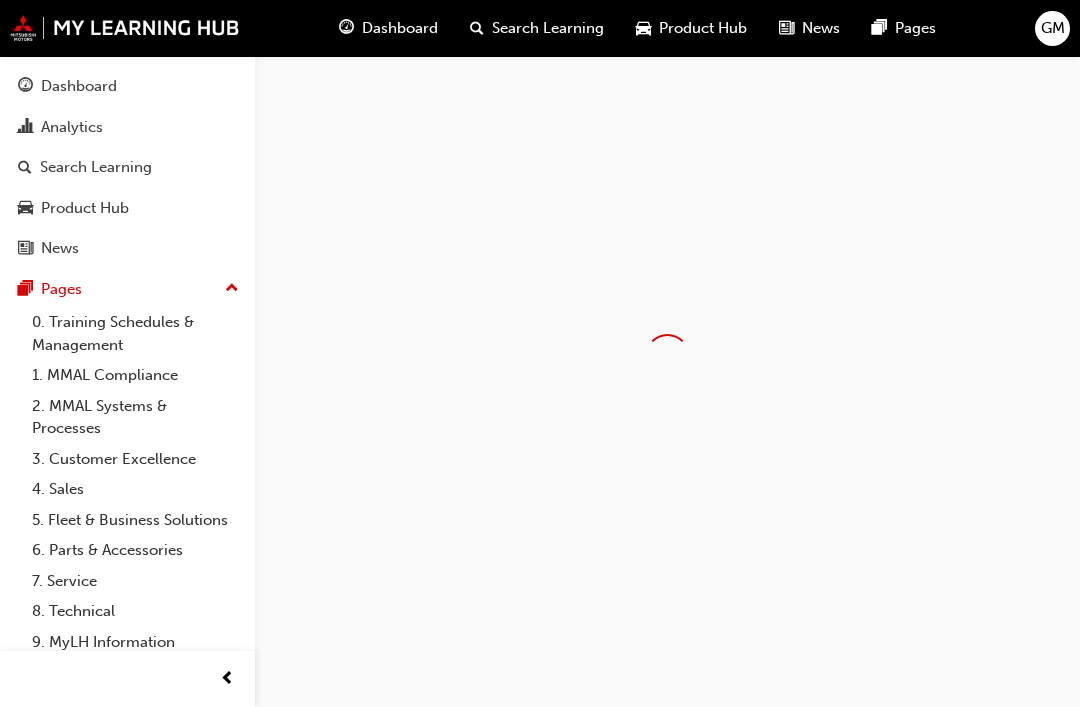 scroll, scrollTop: 0, scrollLeft: 0, axis: both 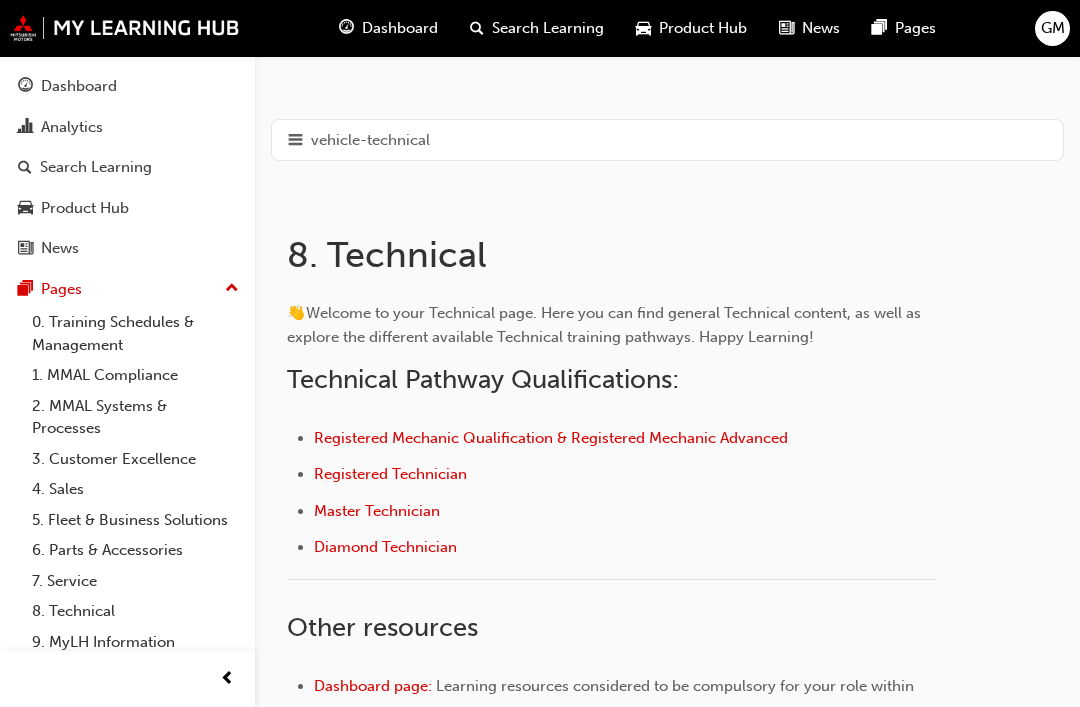 click on "Registered Technician" at bounding box center (390, 474) 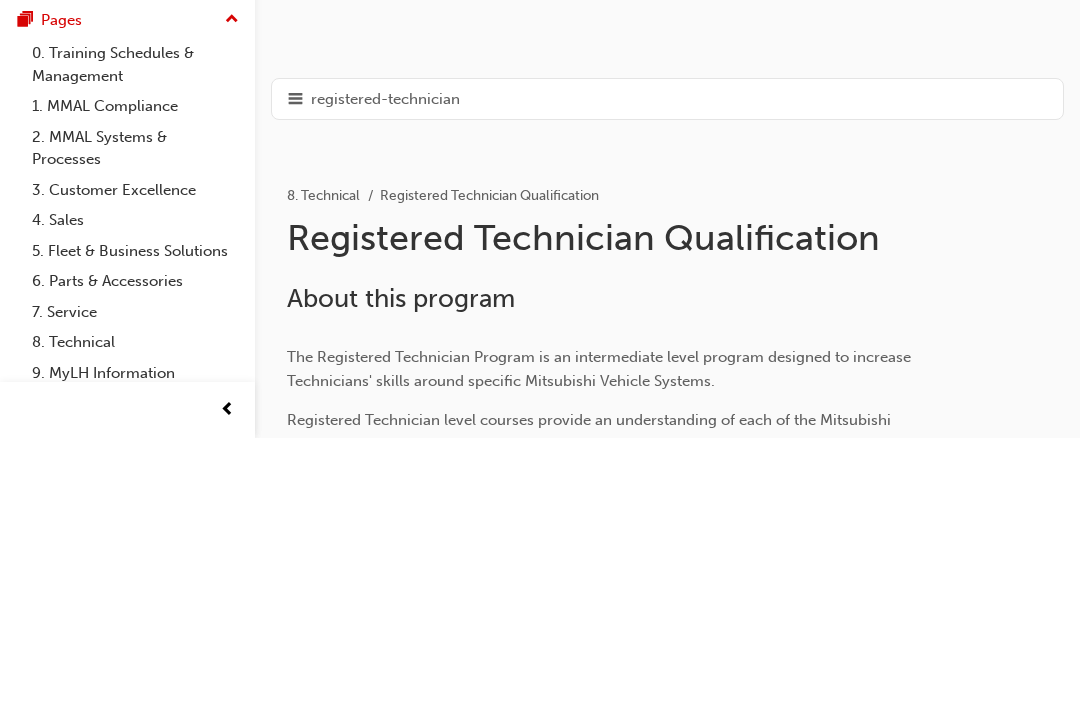 scroll, scrollTop: 472, scrollLeft: 0, axis: vertical 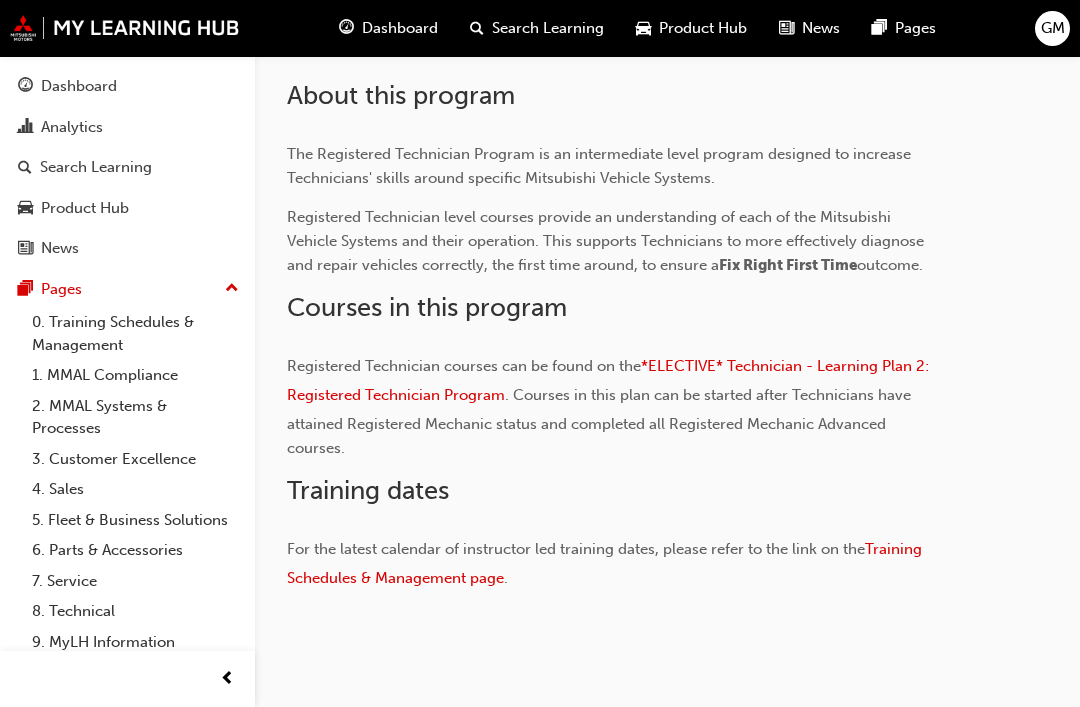 click on "*ELECTIVE* Technician - Learning Plan 2: Registered Technician Program" at bounding box center [610, 380] 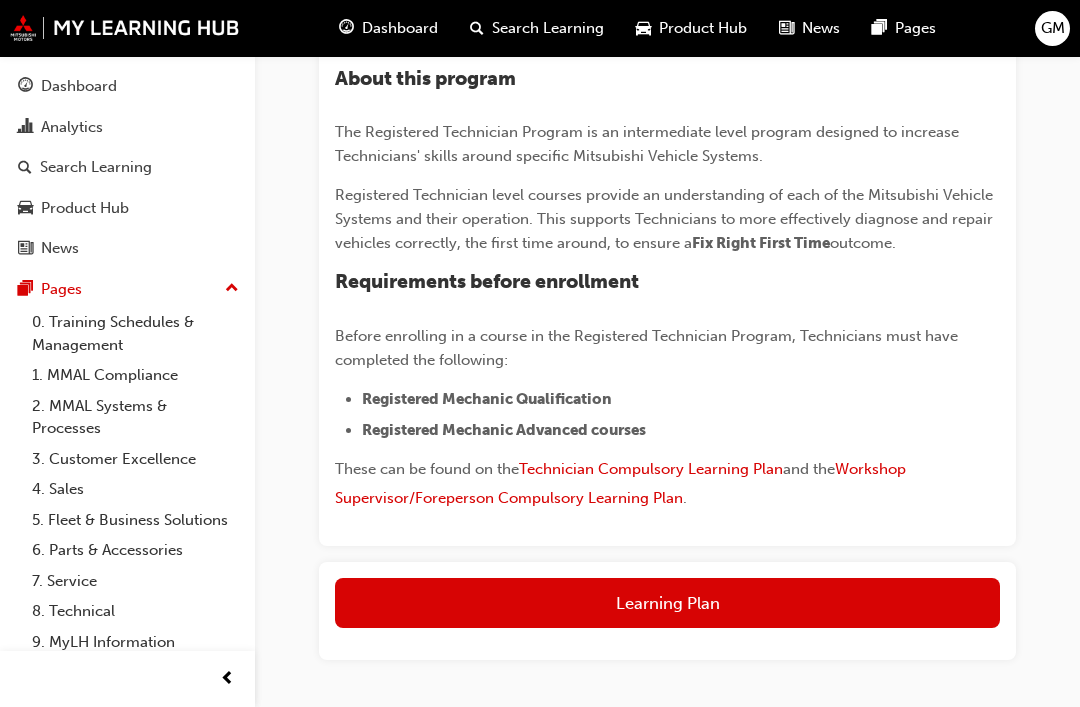 scroll, scrollTop: 485, scrollLeft: 0, axis: vertical 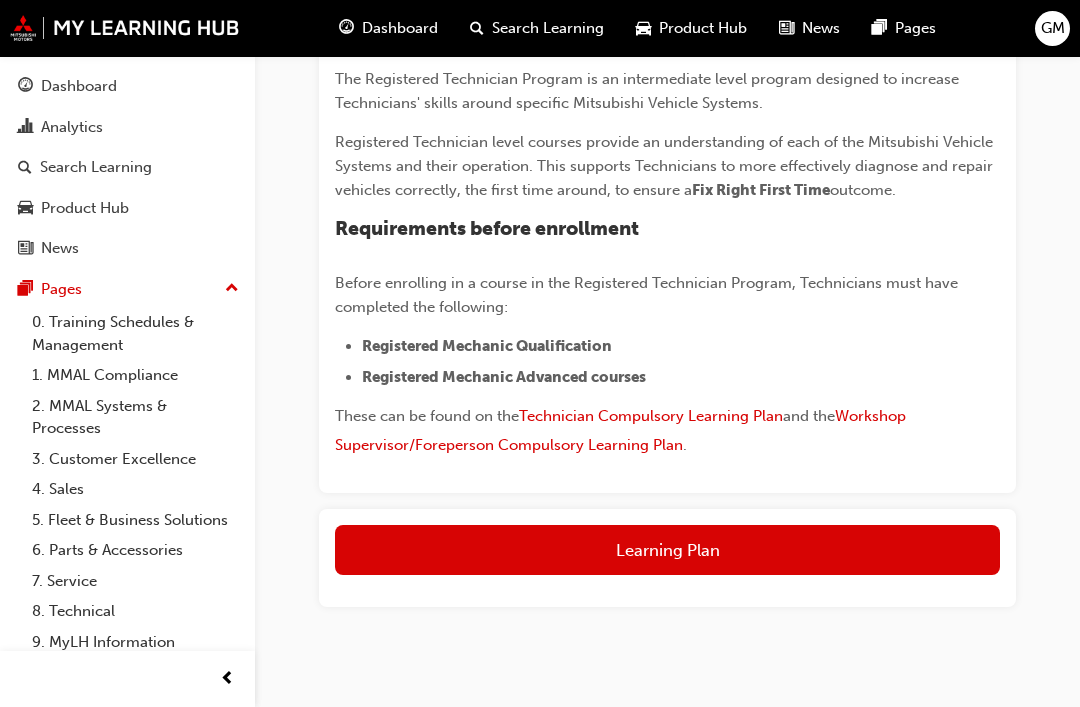 click on "Learning Plan" at bounding box center [667, 550] 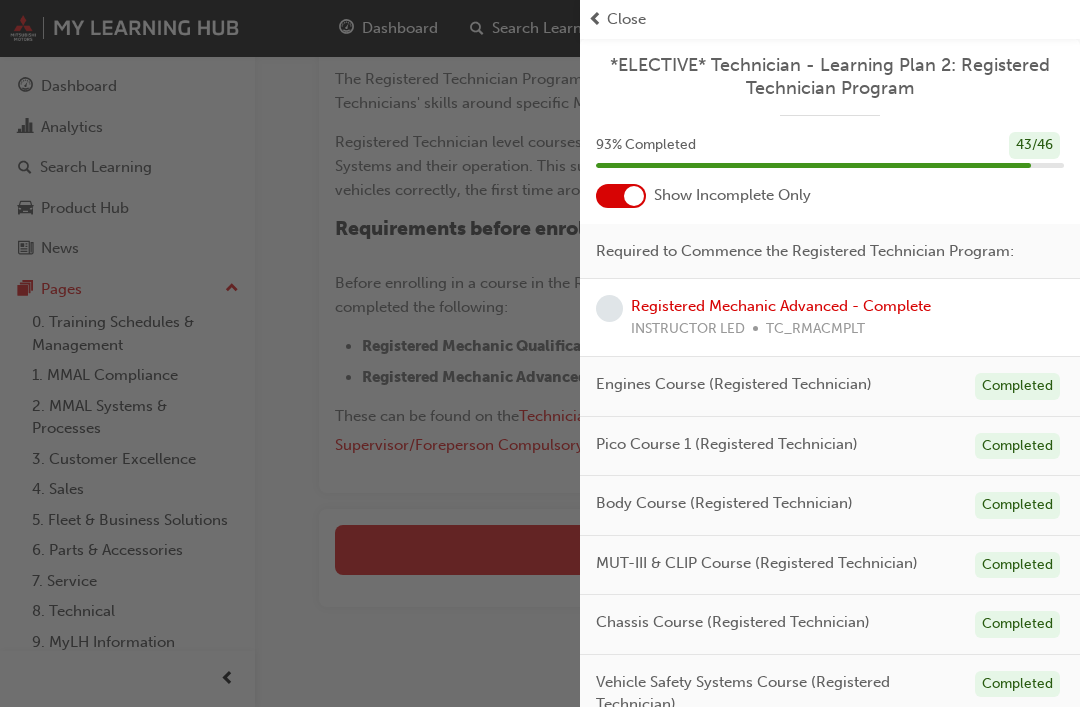 click at bounding box center (634, 196) 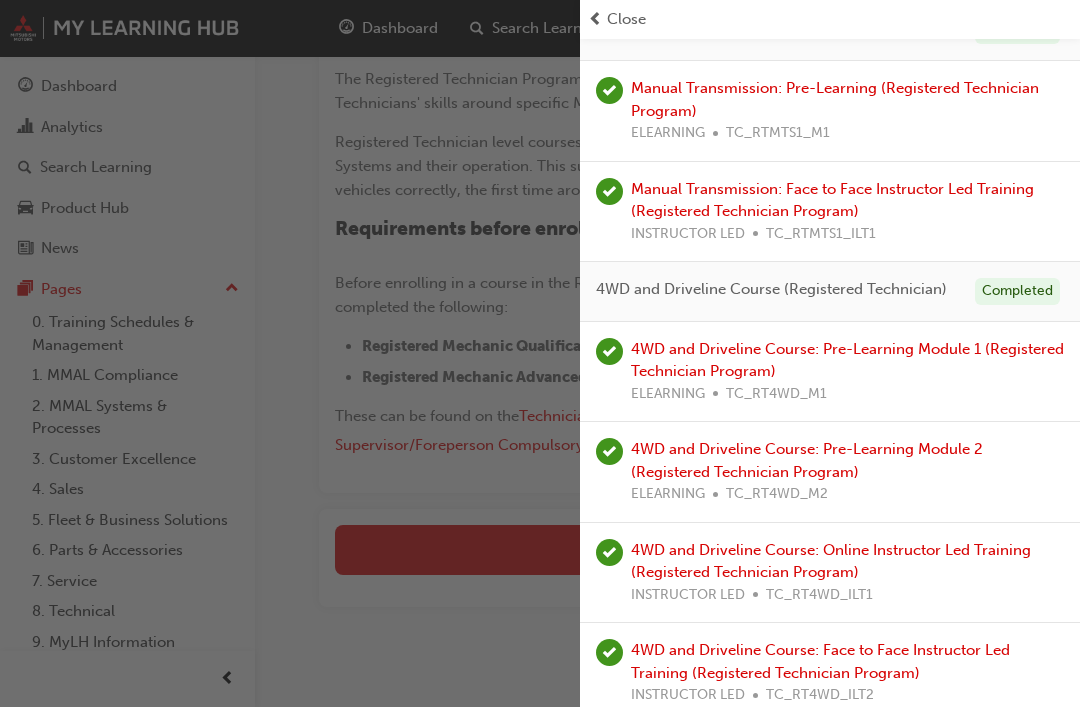 scroll, scrollTop: 3824, scrollLeft: 0, axis: vertical 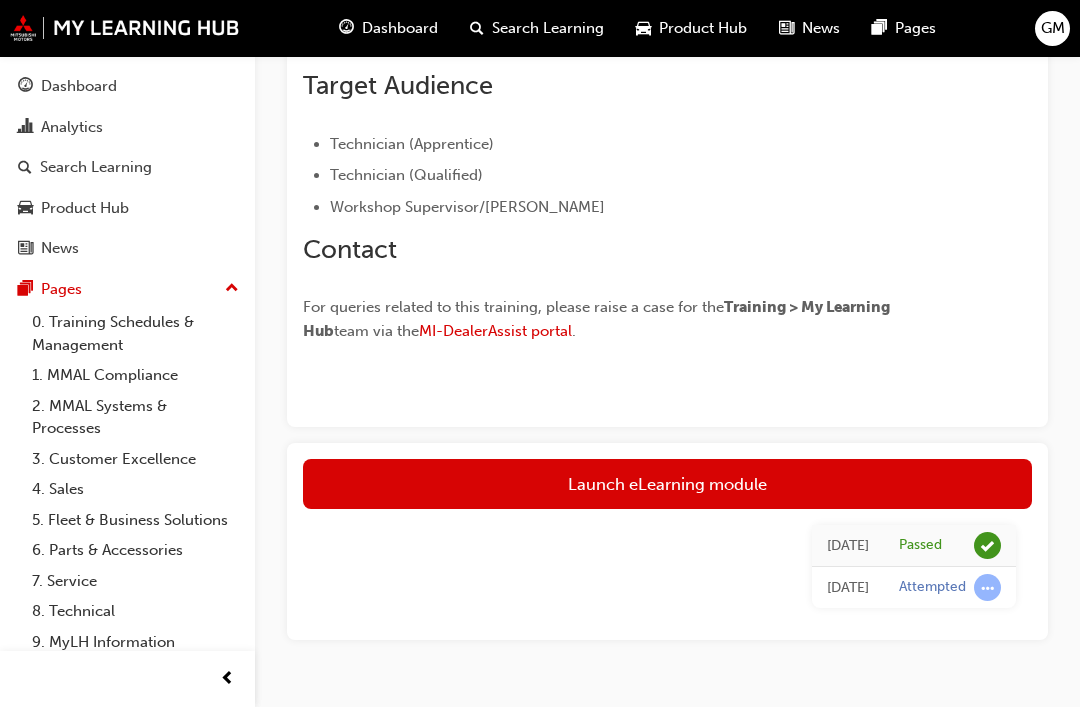 click on "Launch eLearning module" at bounding box center [667, 484] 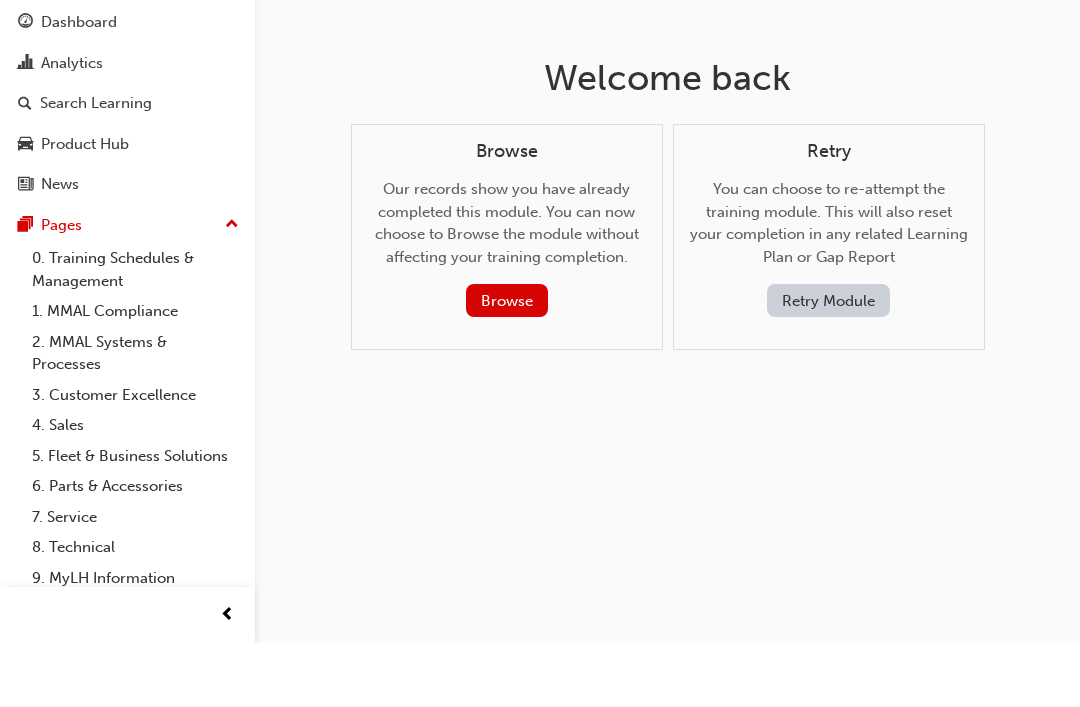 click on "Browse" at bounding box center [507, 364] 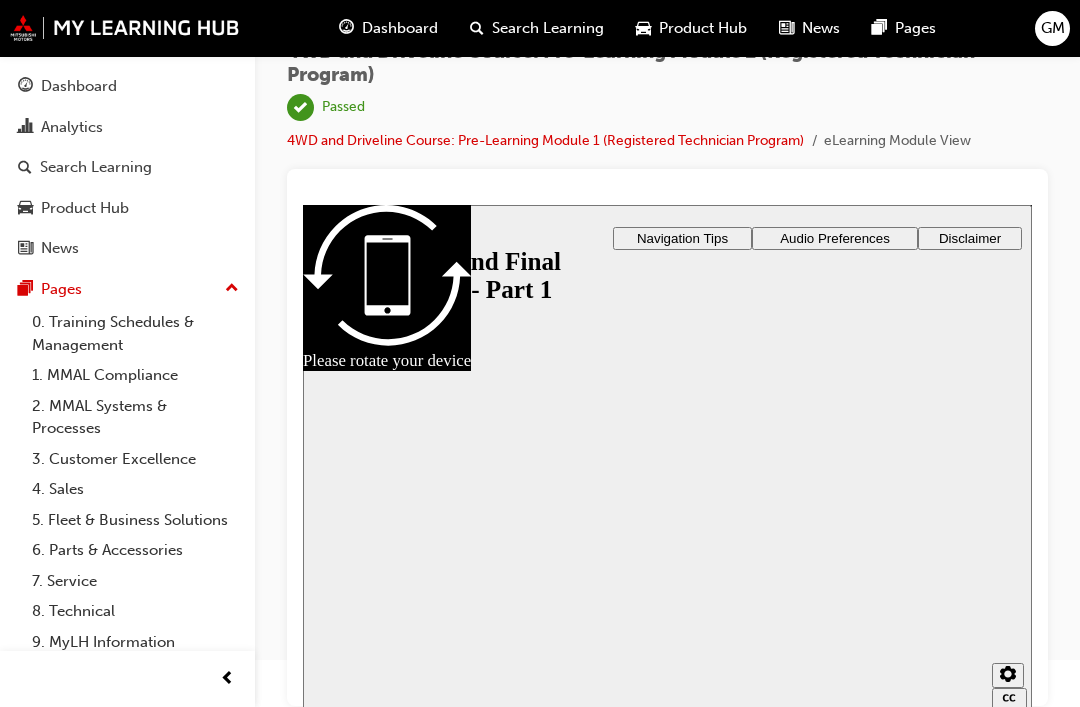 scroll, scrollTop: 0, scrollLeft: 0, axis: both 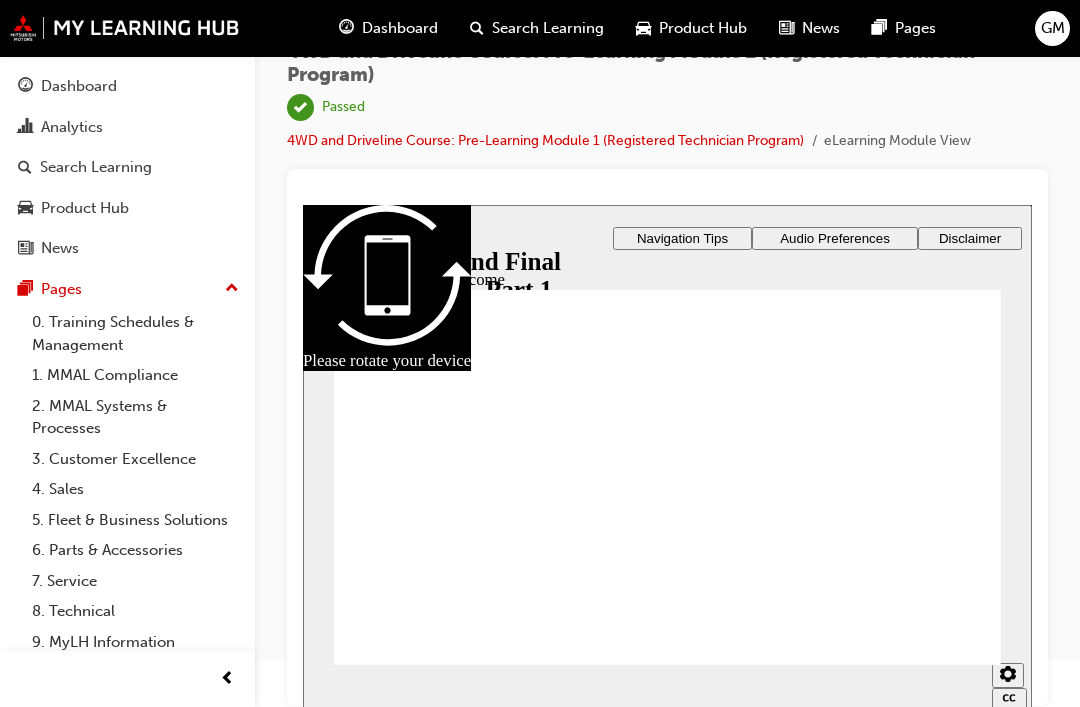 click on "Audio Preferences" at bounding box center (835, 237) 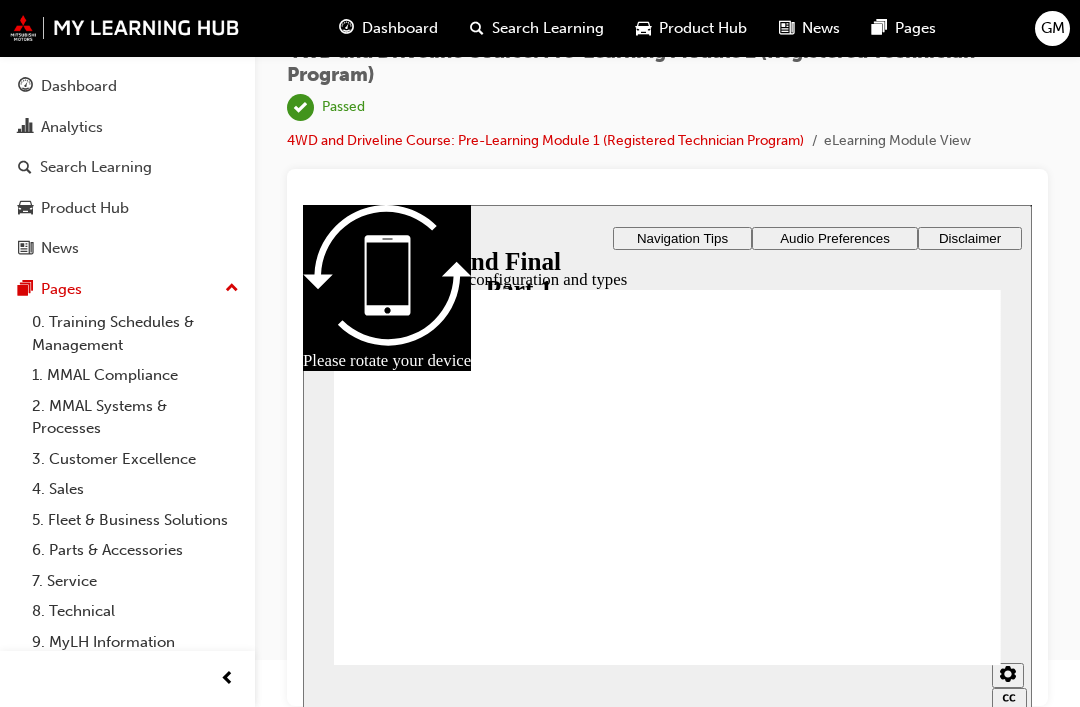 click at bounding box center (328, 236) 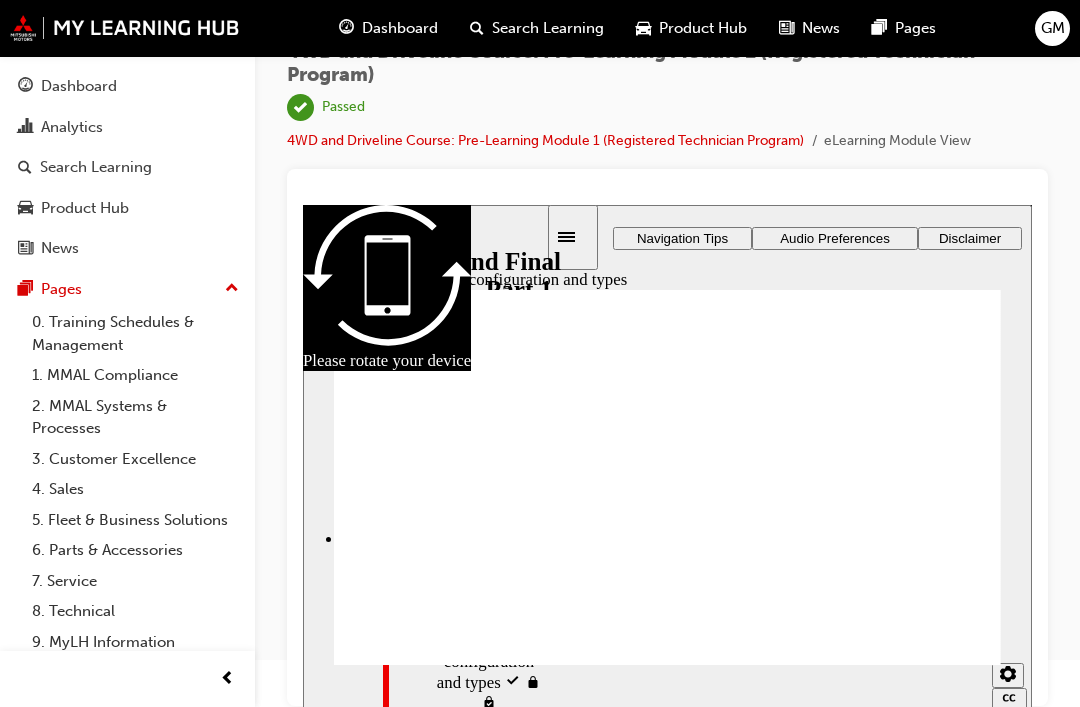 click at bounding box center [667, 456] 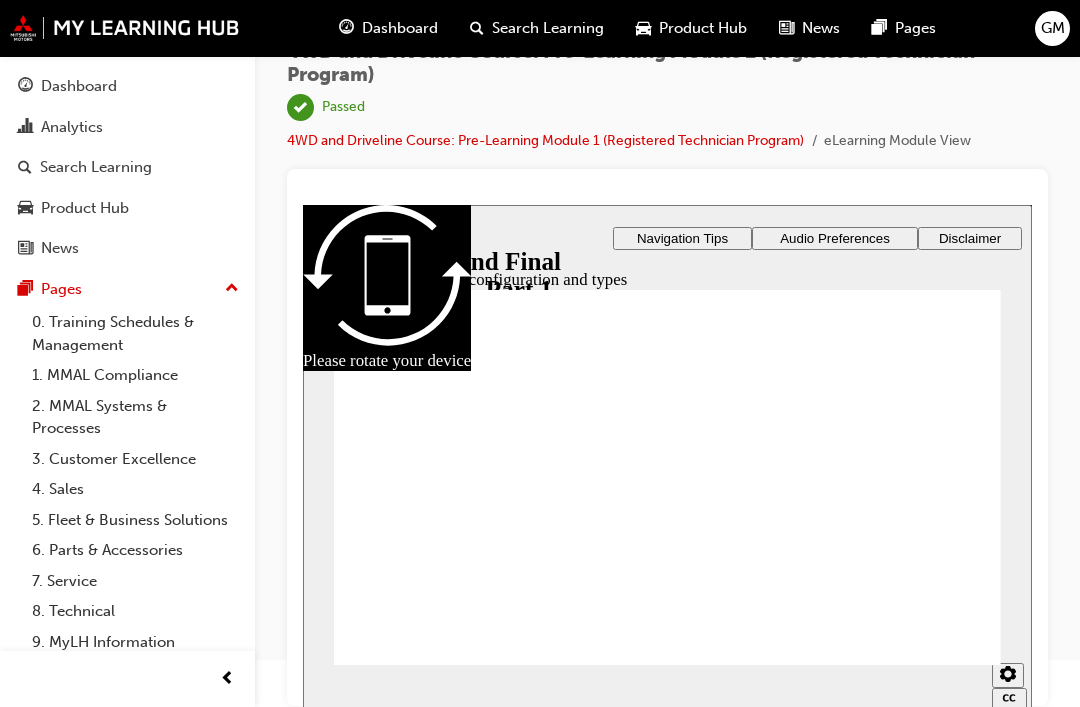 click at bounding box center (328, 236) 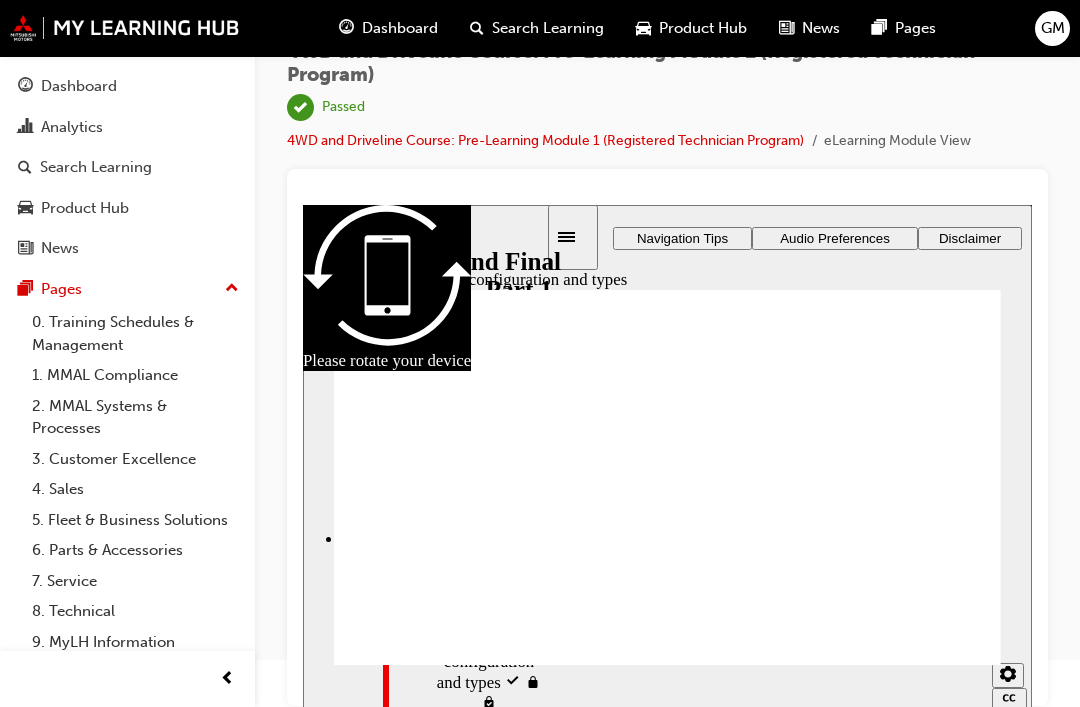 click on "4WD System overview by model locked
4WD System overview by model" at bounding box center [464, 742] 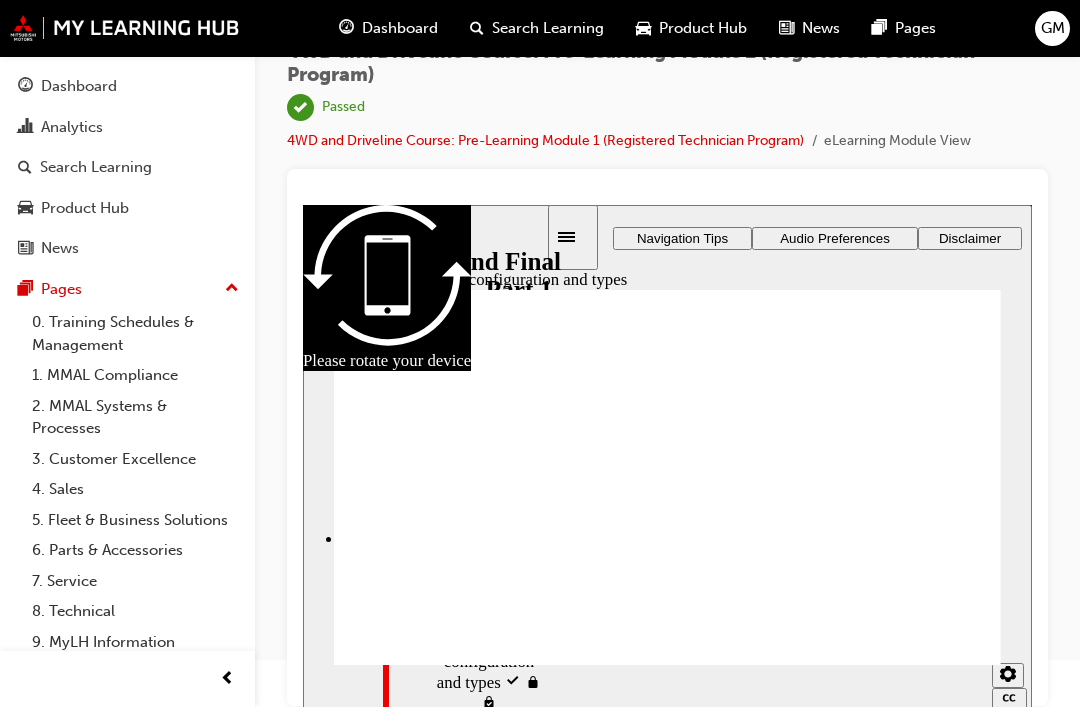 click on "4WD and Driveline Course: Pre-Learning Module 1 (Registered Technician Program)" at bounding box center (545, 140) 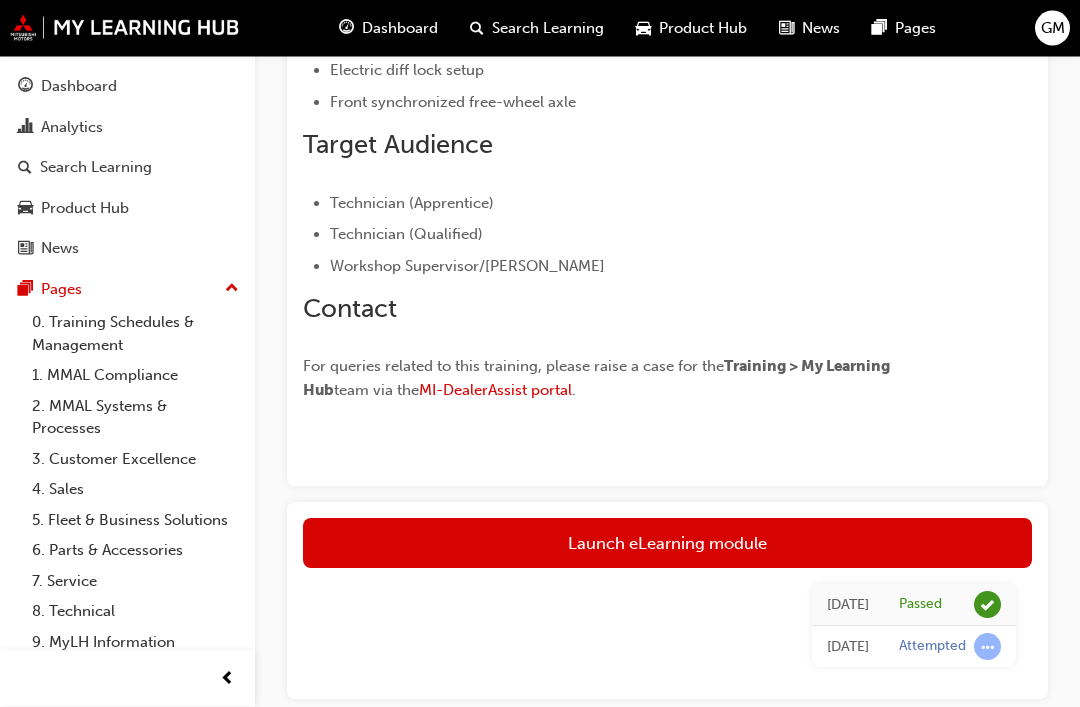 scroll, scrollTop: 753, scrollLeft: 0, axis: vertical 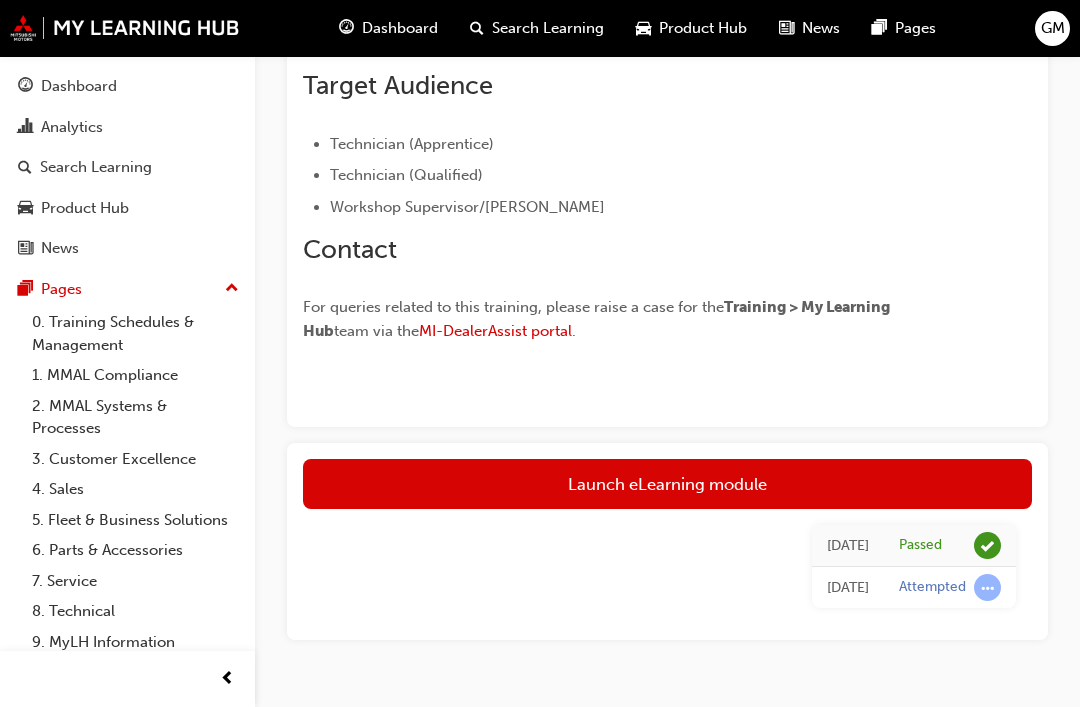 click on "Launch eLearning module" at bounding box center (667, 484) 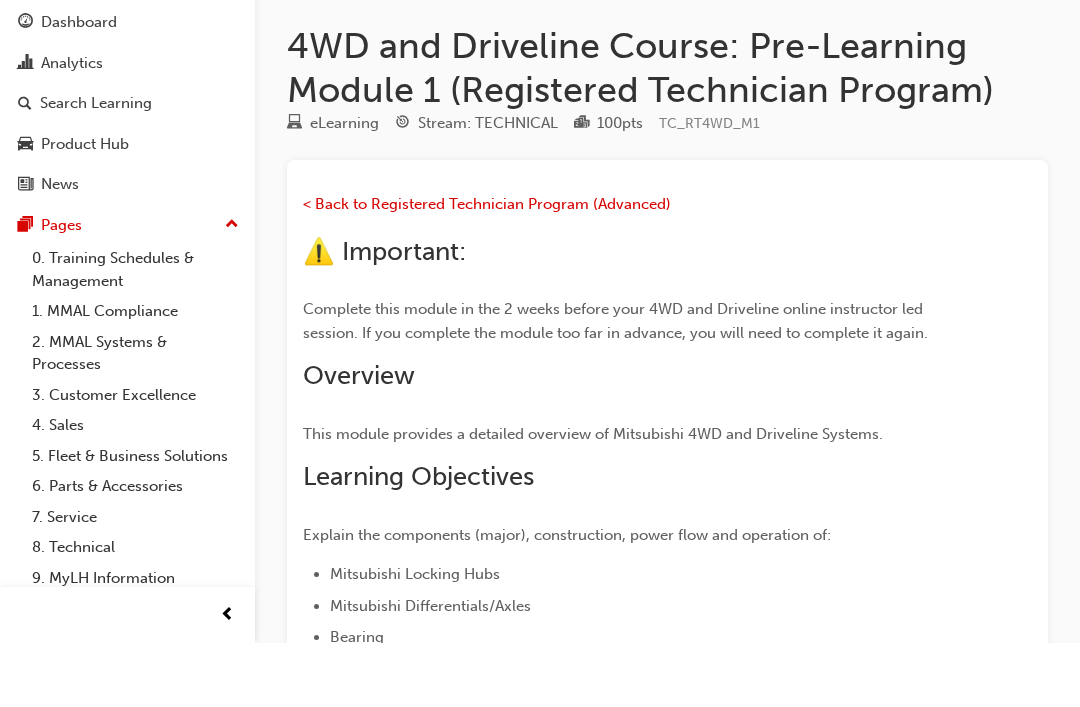 scroll, scrollTop: 817, scrollLeft: 0, axis: vertical 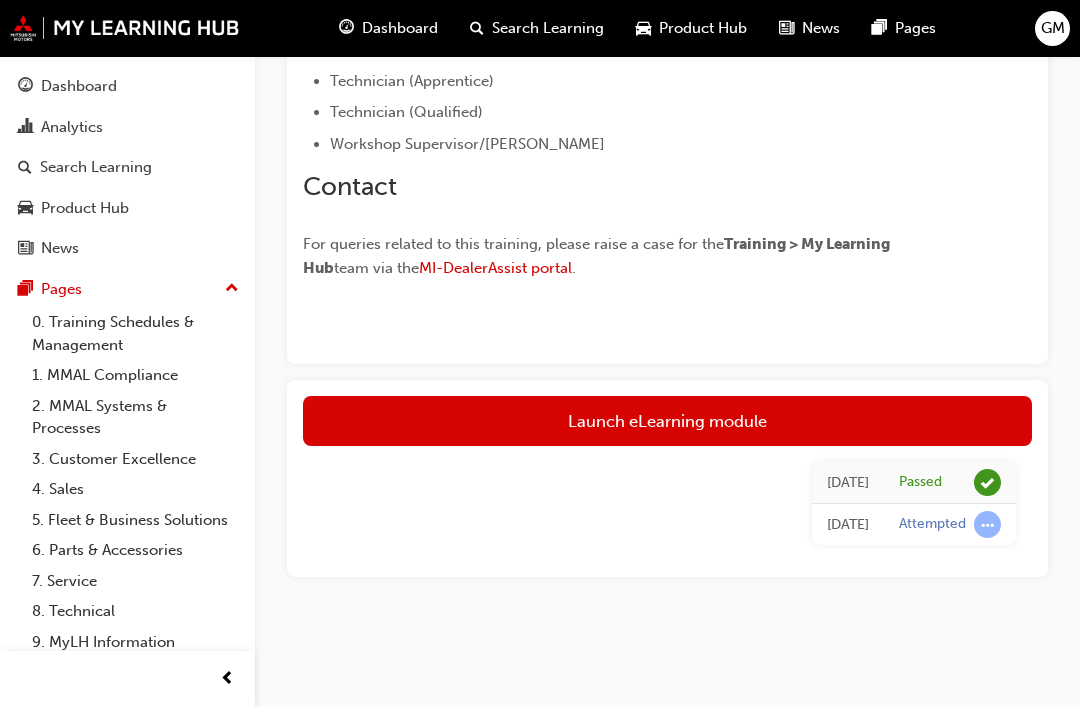 click on "Launch eLearning module" at bounding box center (667, 421) 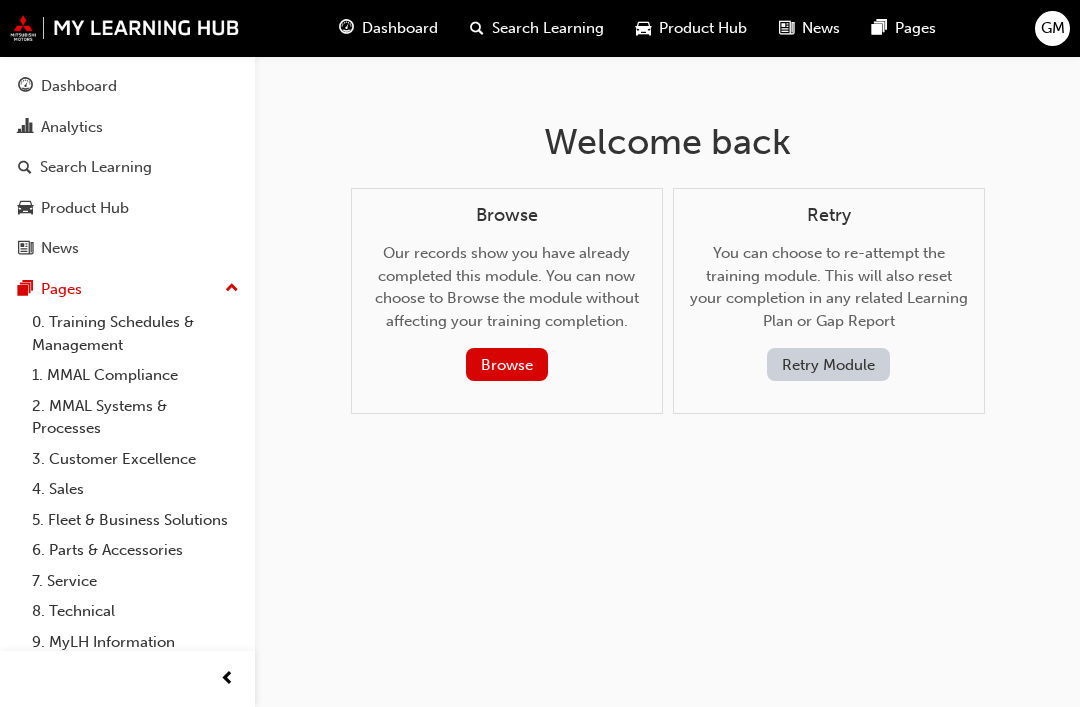 scroll, scrollTop: 0, scrollLeft: 0, axis: both 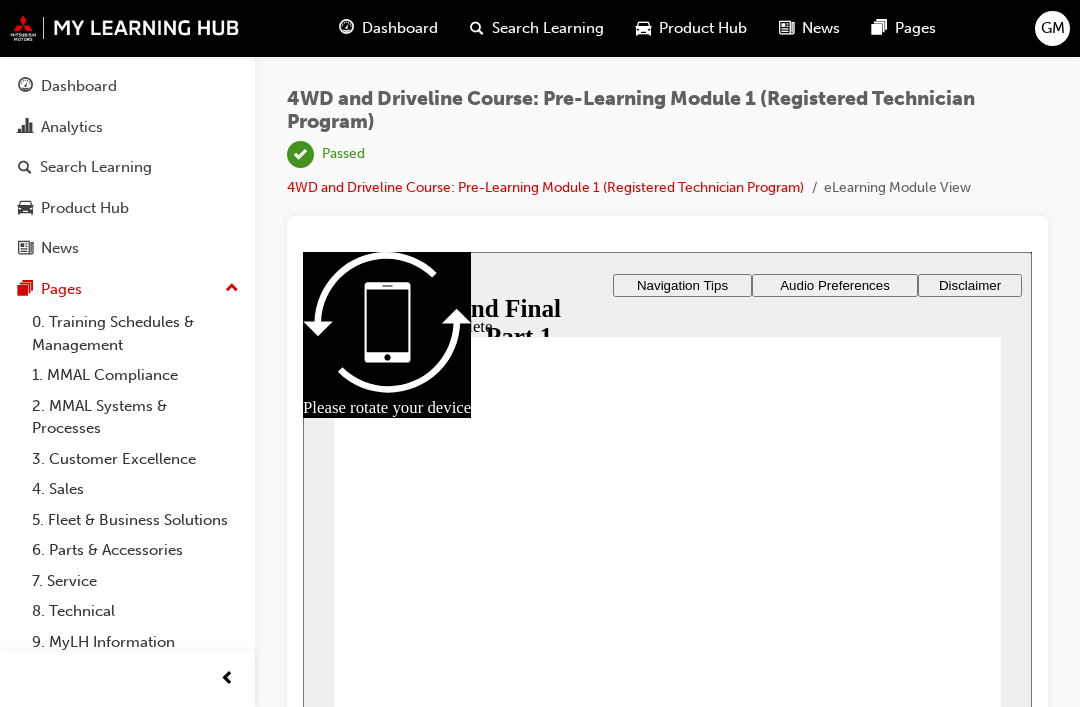click at bounding box center [328, 283] 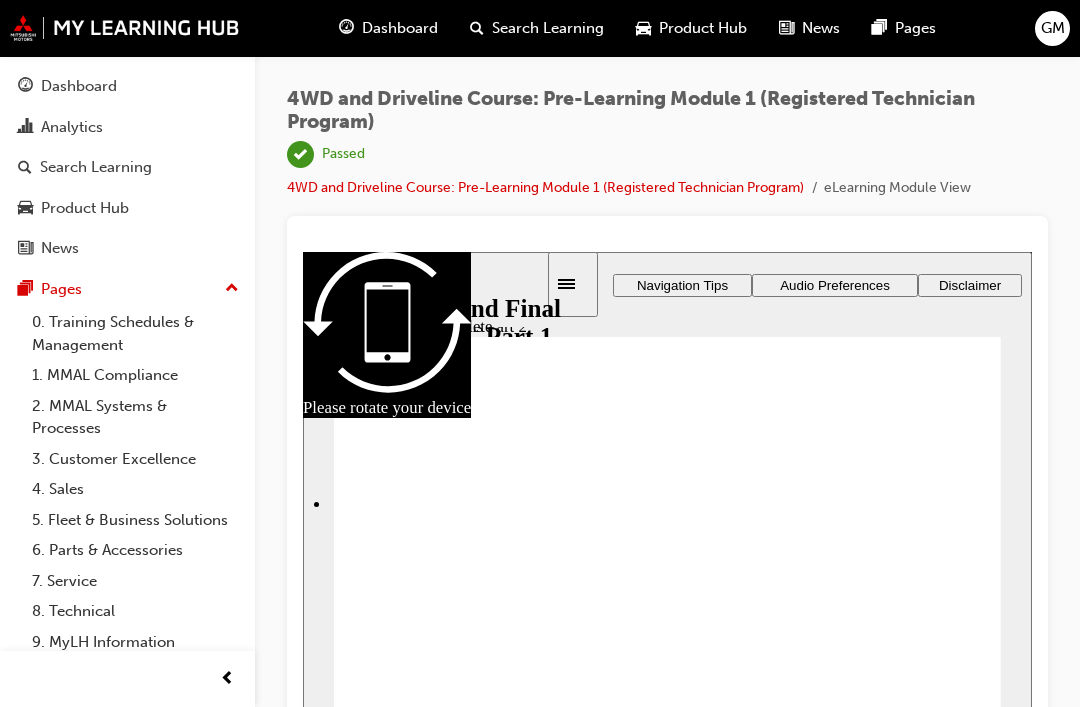 scroll, scrollTop: 82, scrollLeft: 13, axis: both 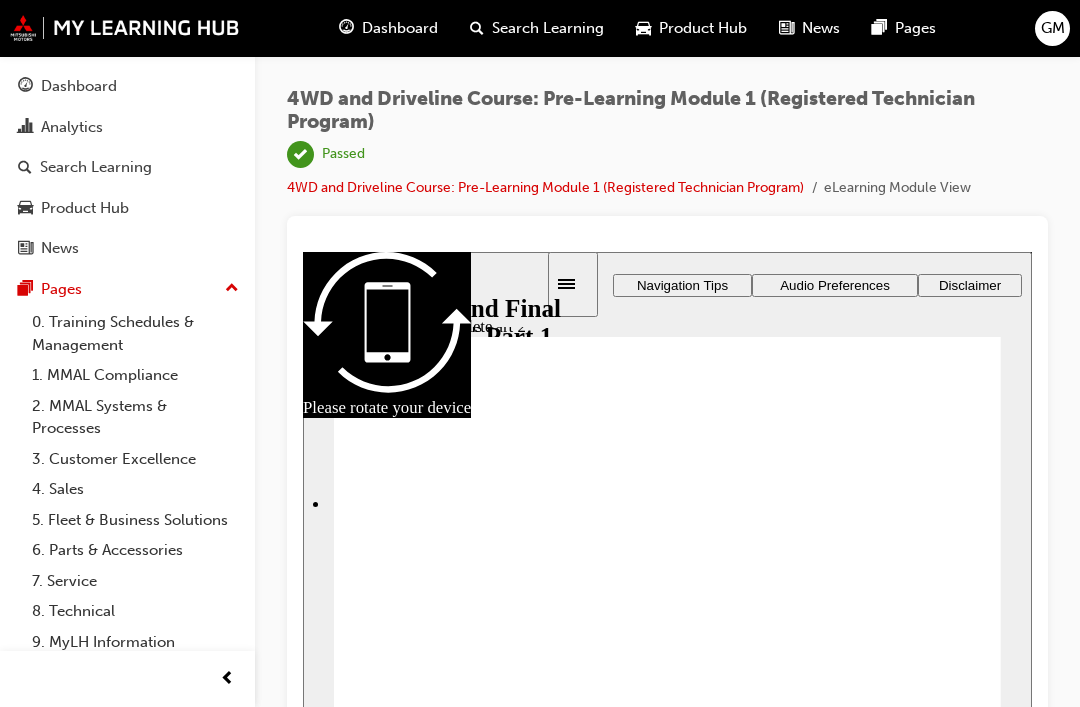 click on "4WD System Components visited" at bounding box center [482, 1371] 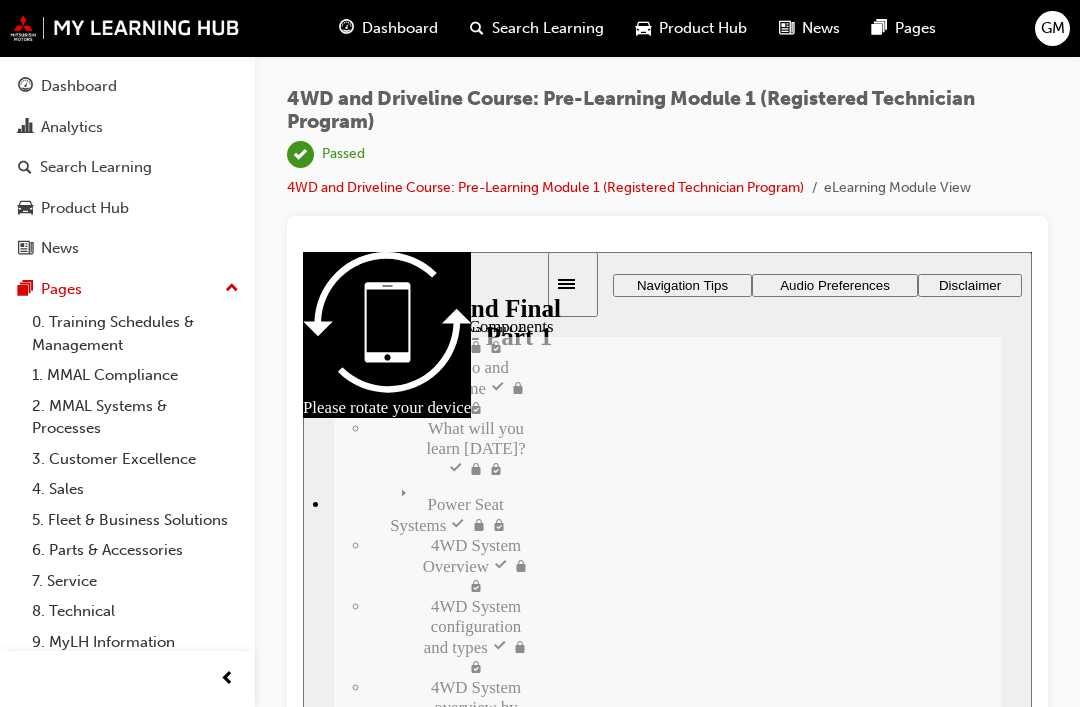 click on "4WD System Components visited
4WD System Components" at bounding box center [451, 1371] 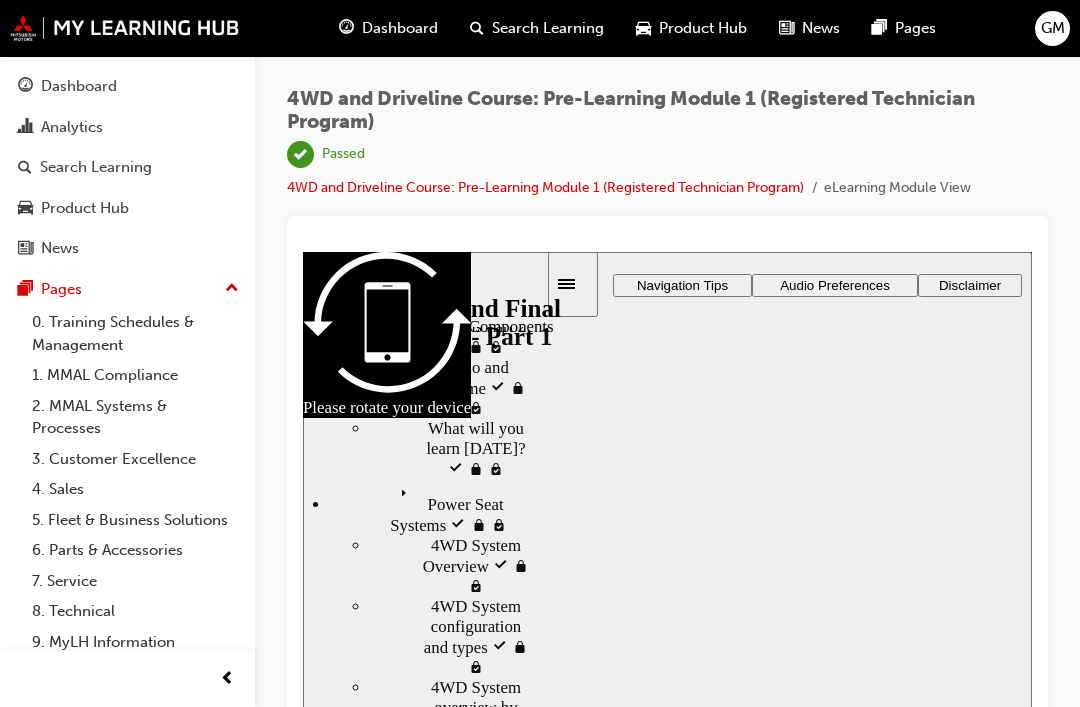 click at bounding box center [667, 503] 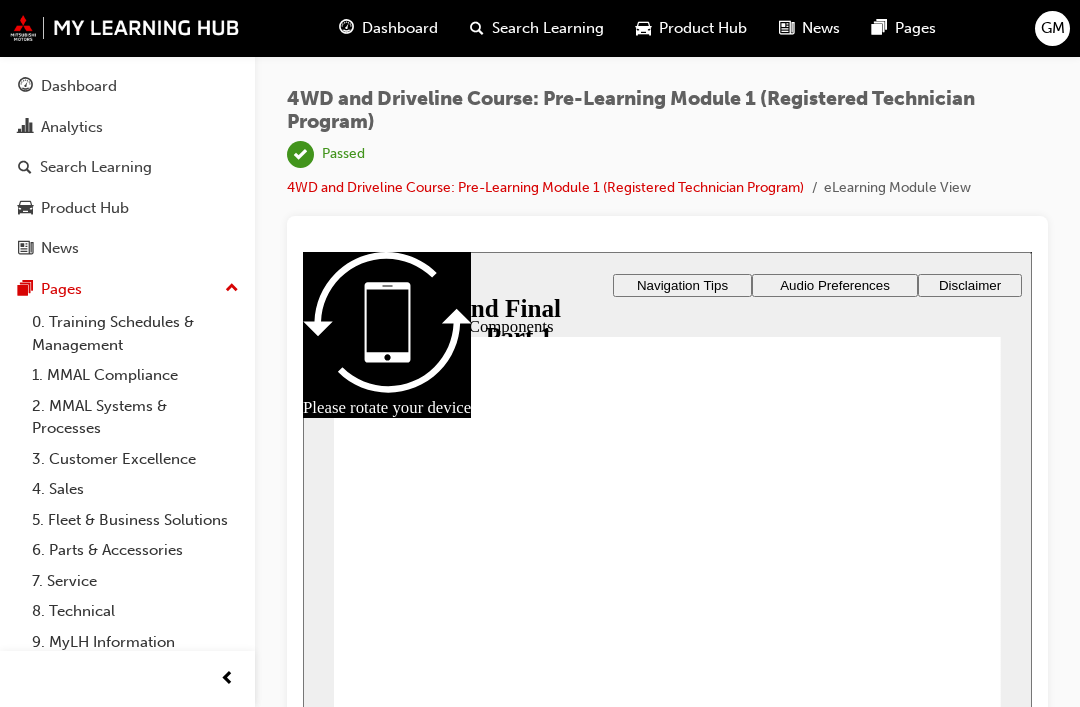 click 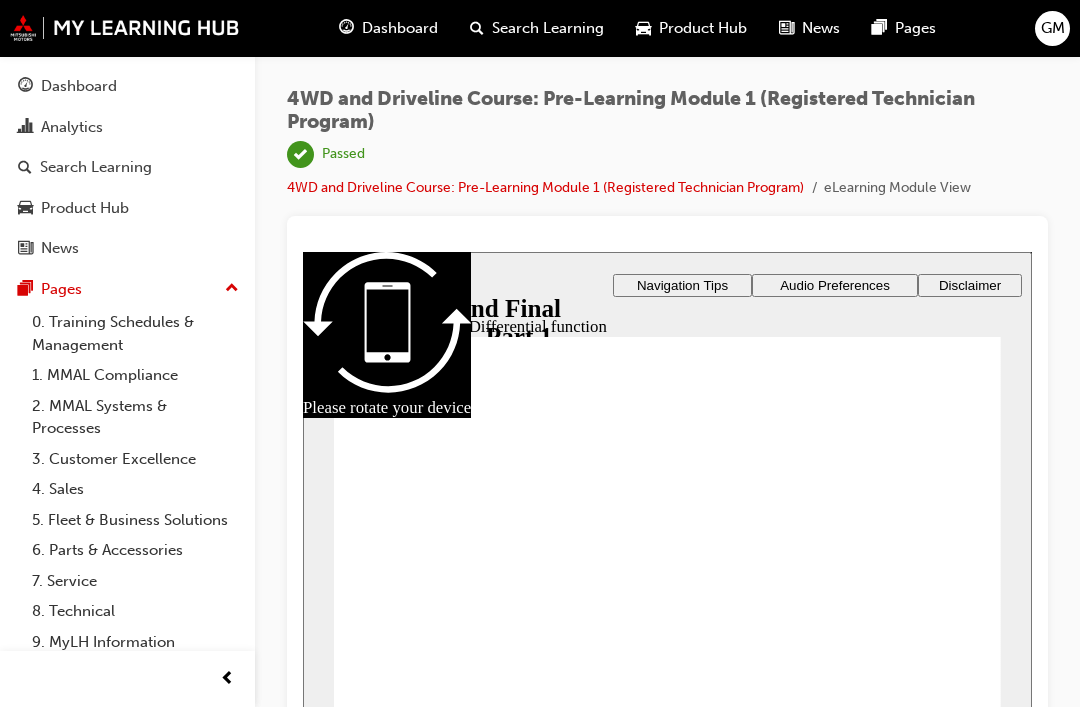 click on "Audio Preferences" at bounding box center [835, 284] 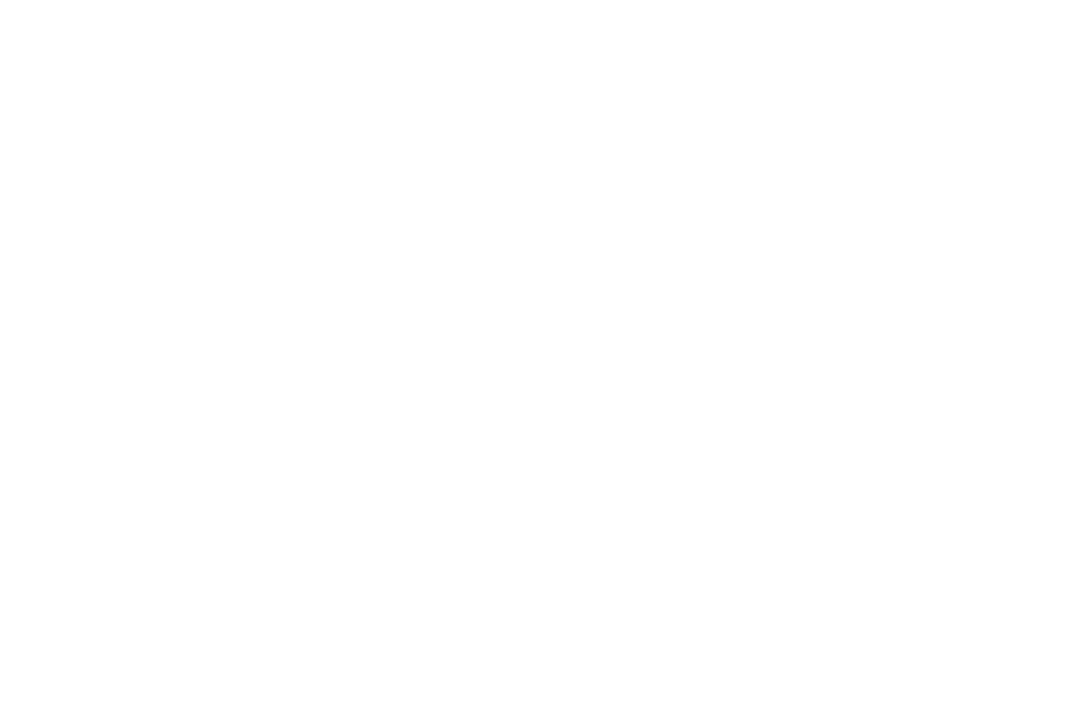 scroll, scrollTop: 0, scrollLeft: 0, axis: both 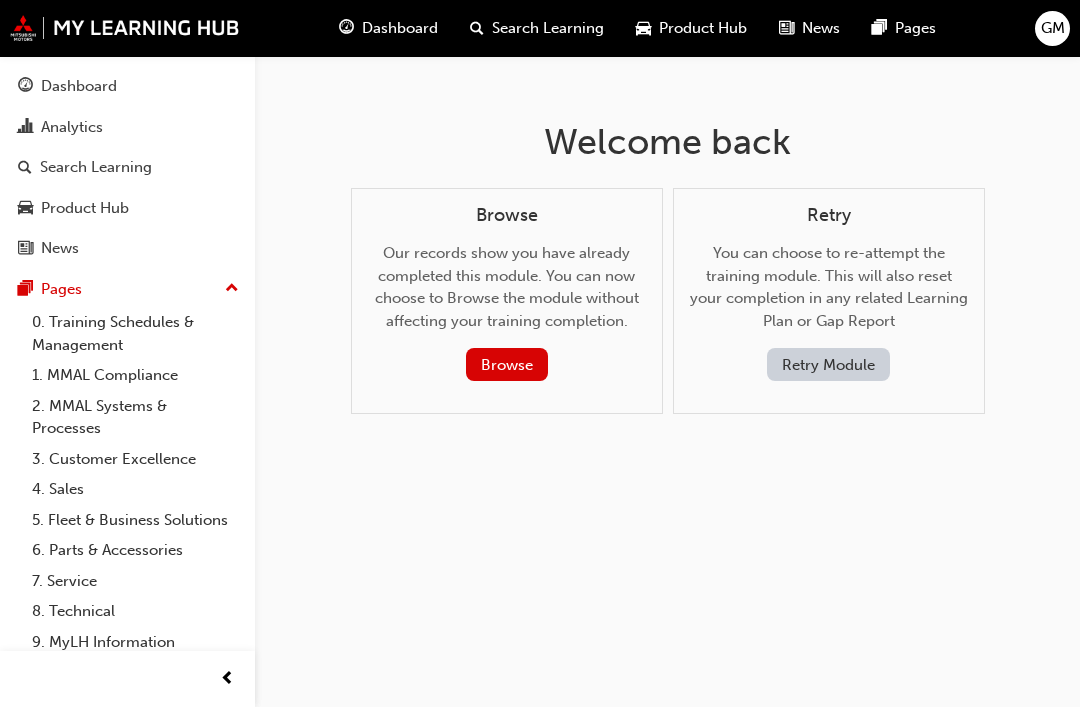click on "Browse" at bounding box center [507, 364] 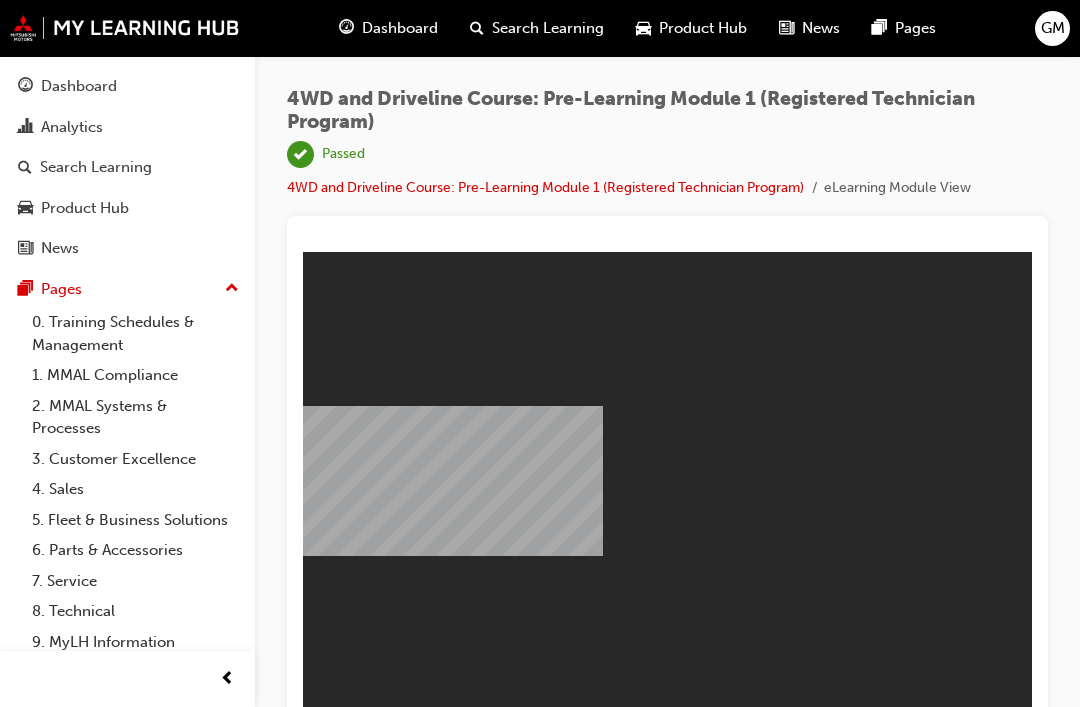 scroll, scrollTop: 0, scrollLeft: 0, axis: both 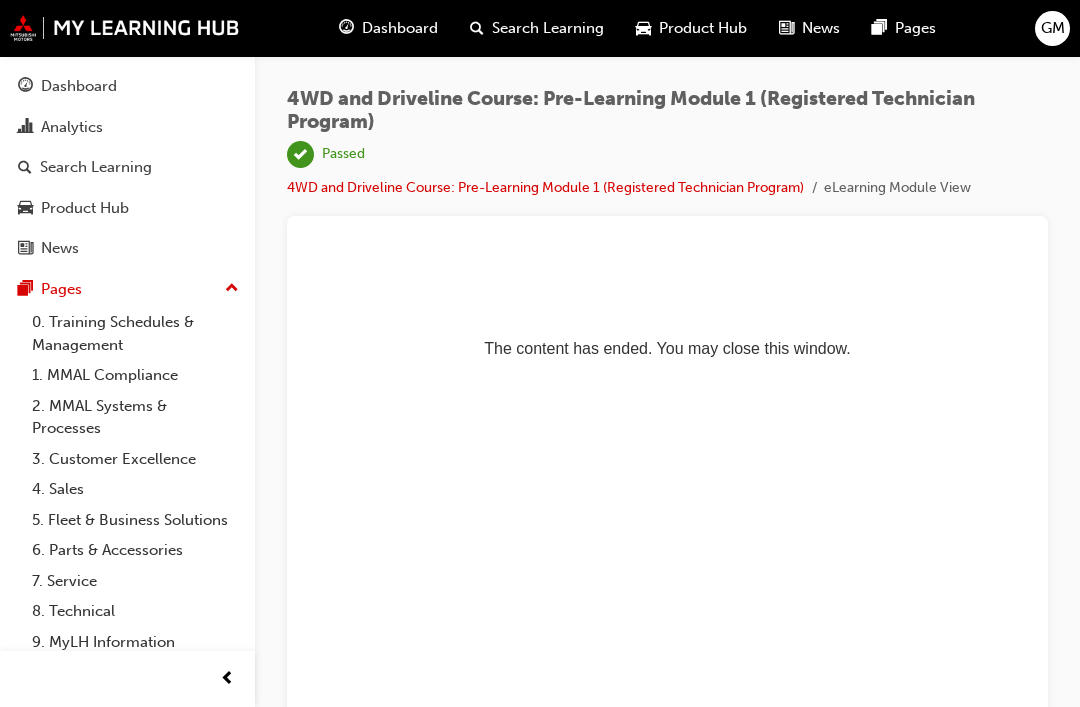 click on "4WD and Driveline Course: Pre-Learning Module 1 (Registered Technician Program)" at bounding box center (545, 187) 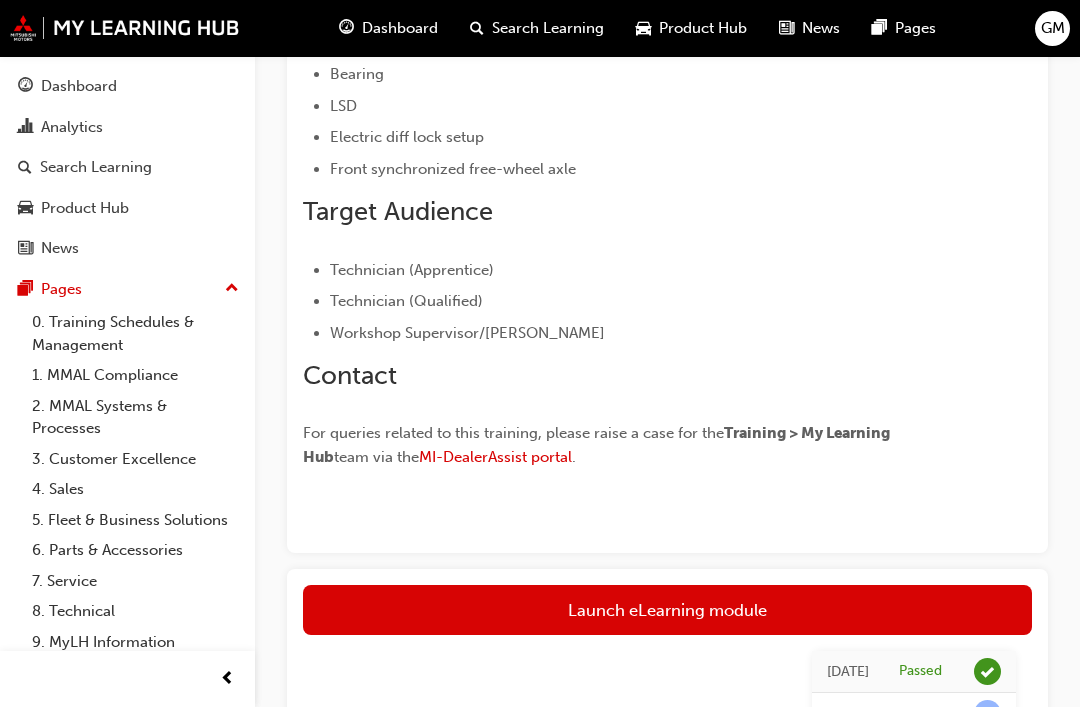 scroll, scrollTop: 753, scrollLeft: 0, axis: vertical 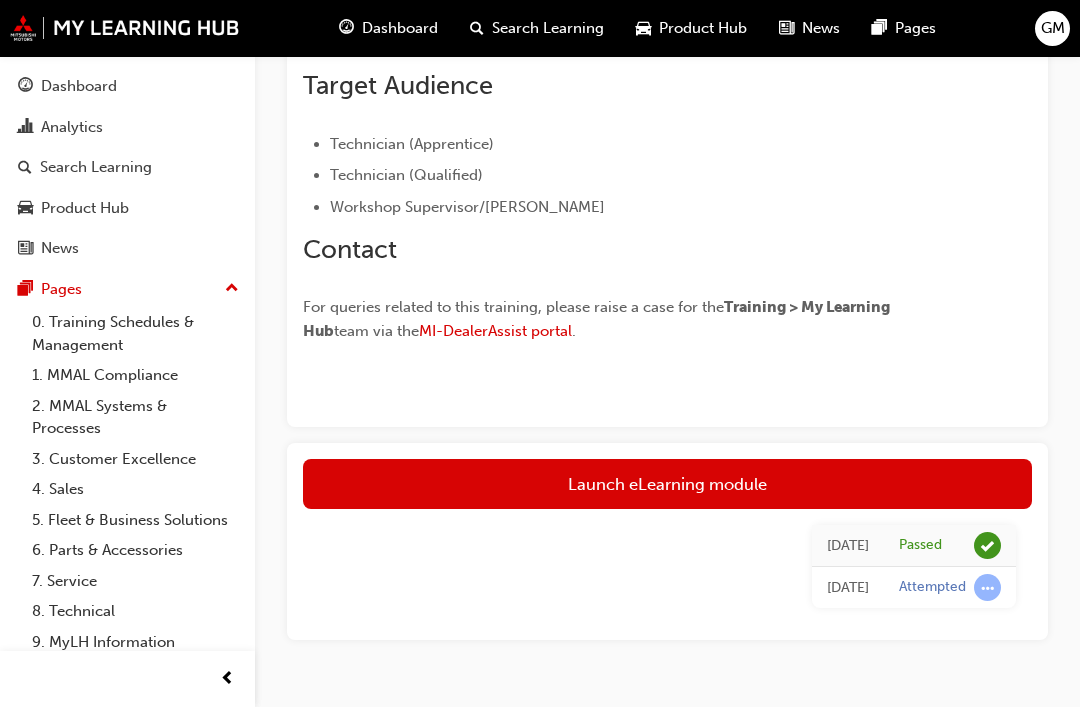 click on "Launch eLearning module" at bounding box center (667, 484) 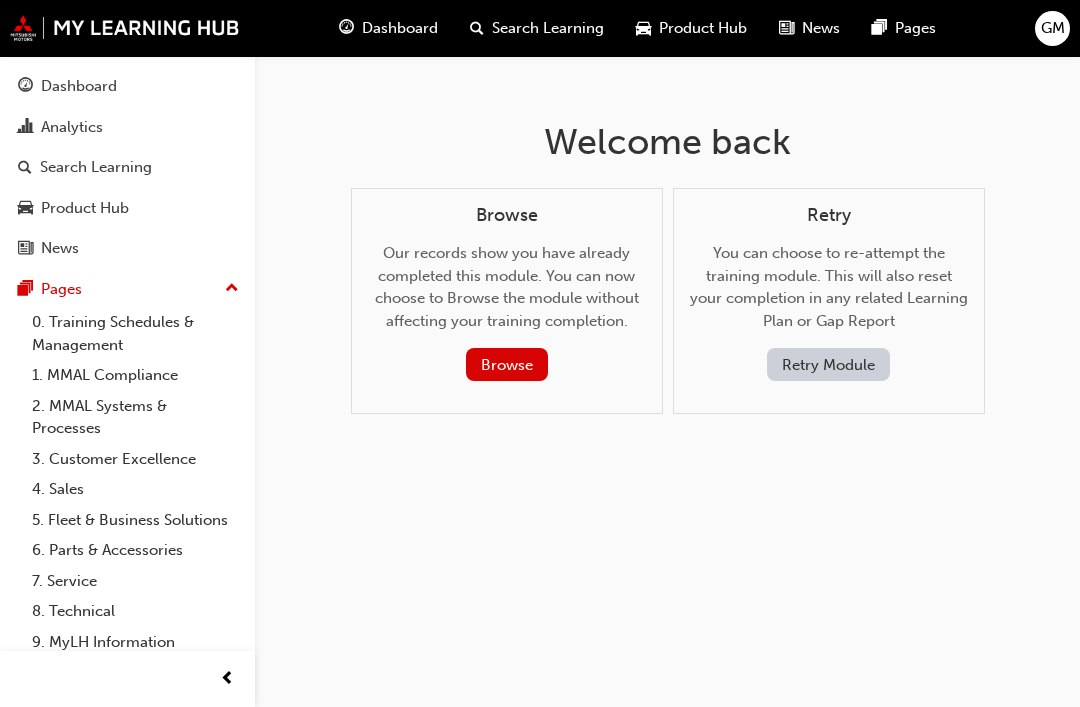 scroll, scrollTop: 0, scrollLeft: 0, axis: both 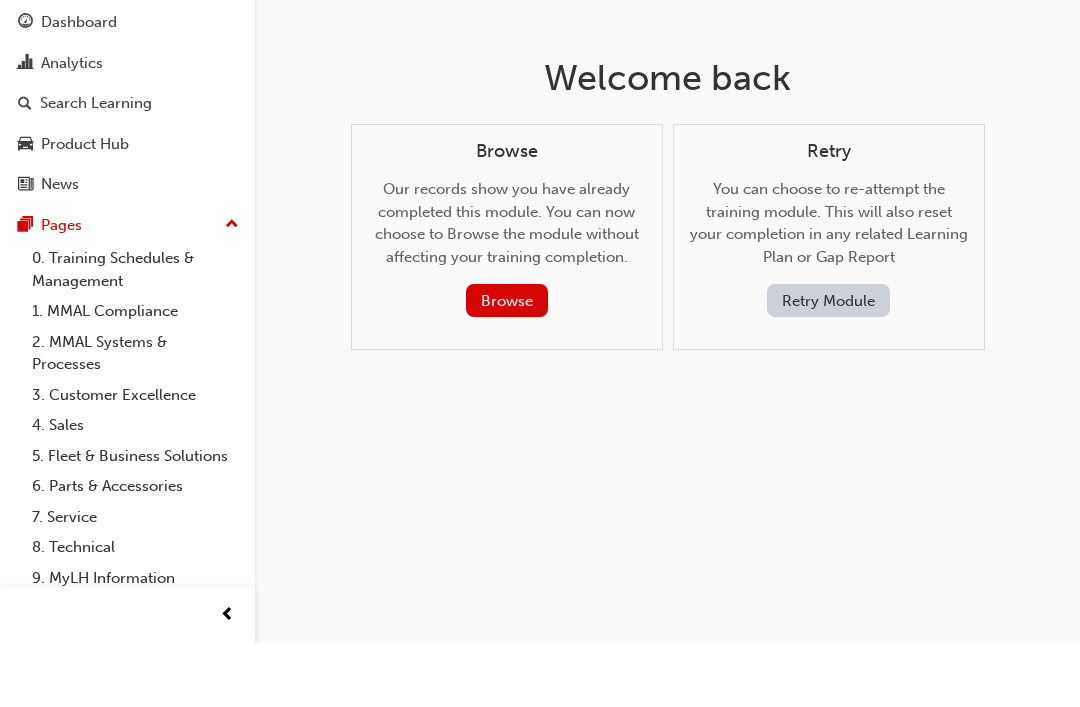 click on "Browse" at bounding box center (507, 364) 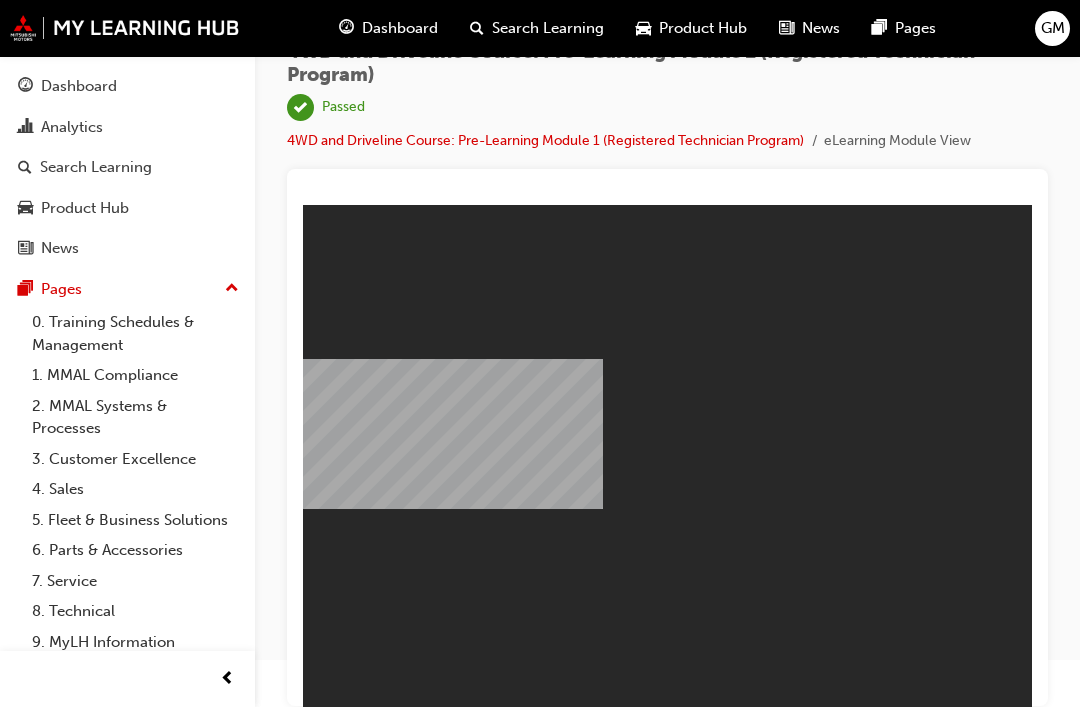 scroll, scrollTop: 0, scrollLeft: 0, axis: both 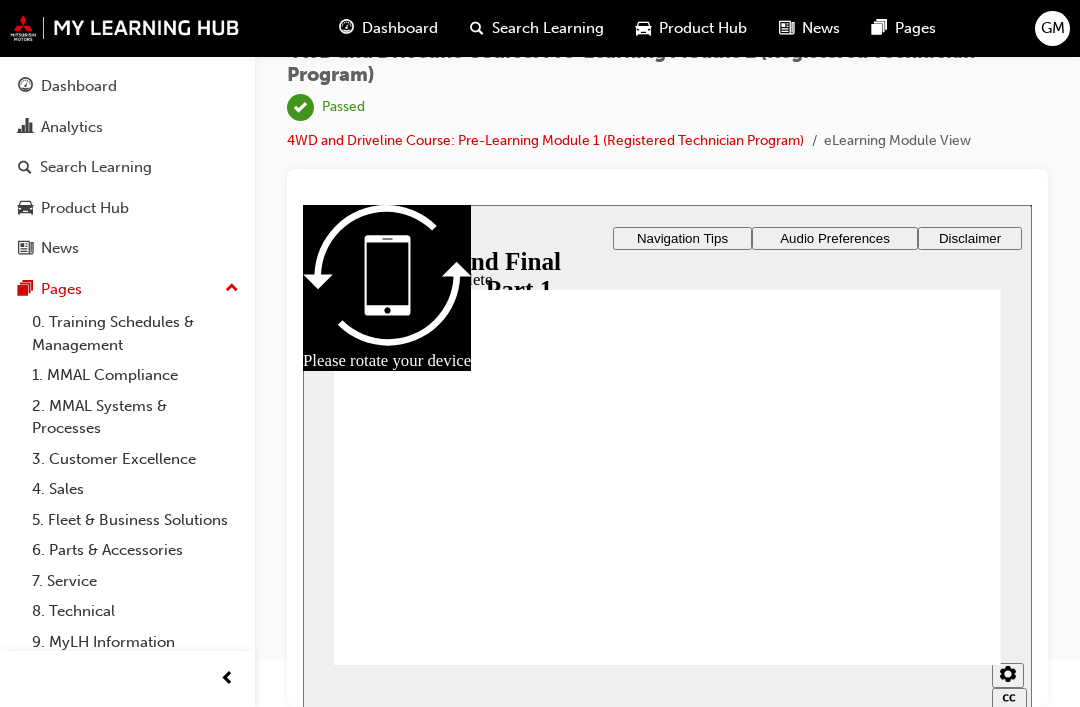 click at bounding box center [328, 236] 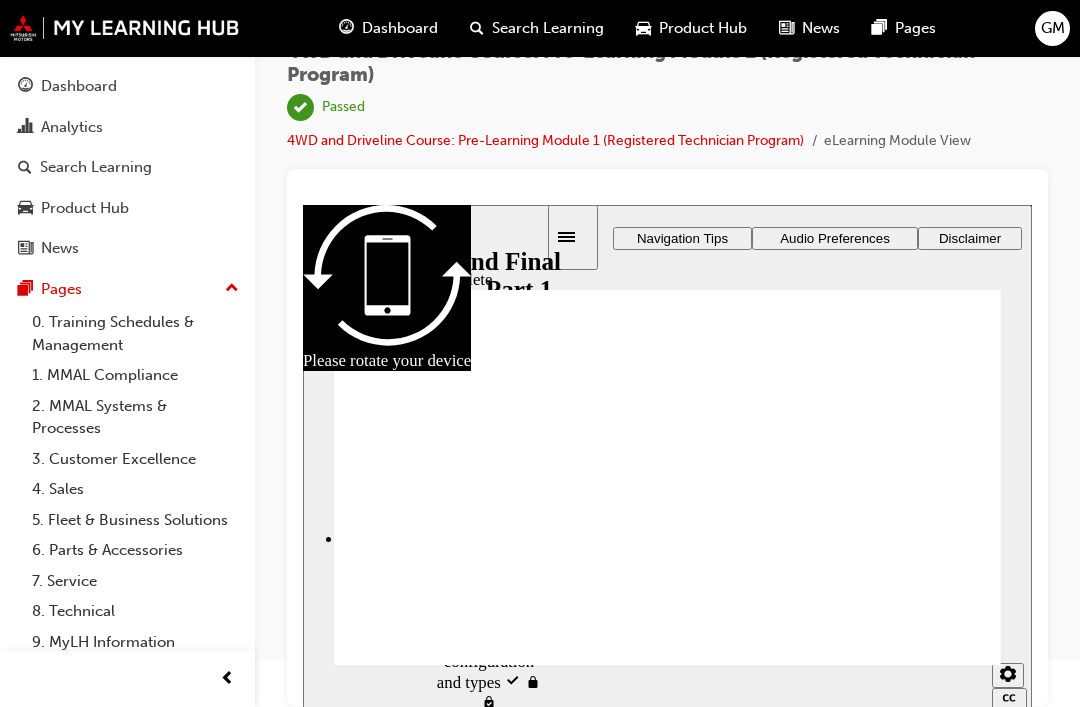 click on "4WD System Components visited" at bounding box center (495, 1406) 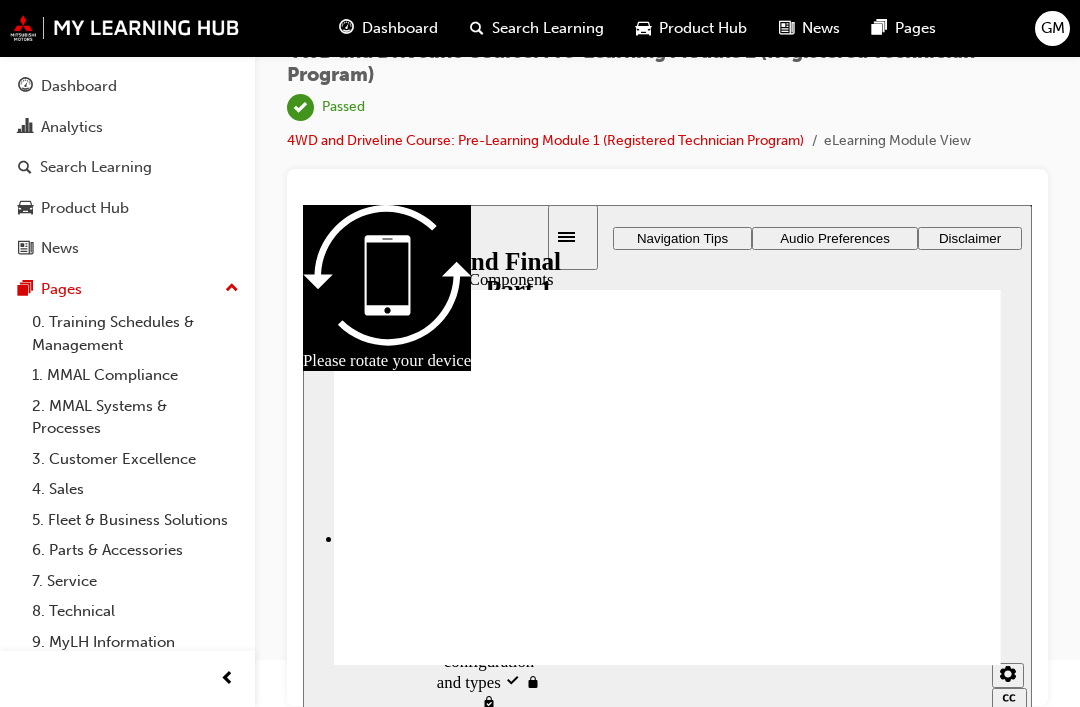 click at bounding box center [667, 456] 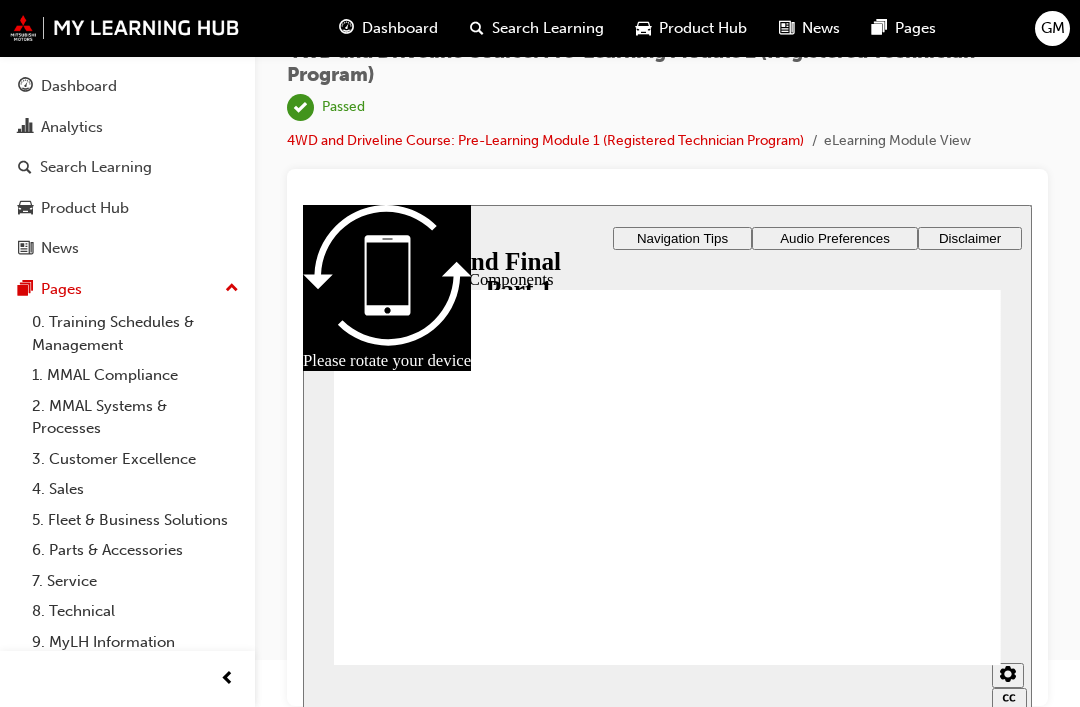 click on "Audio Preferences" at bounding box center (835, 237) 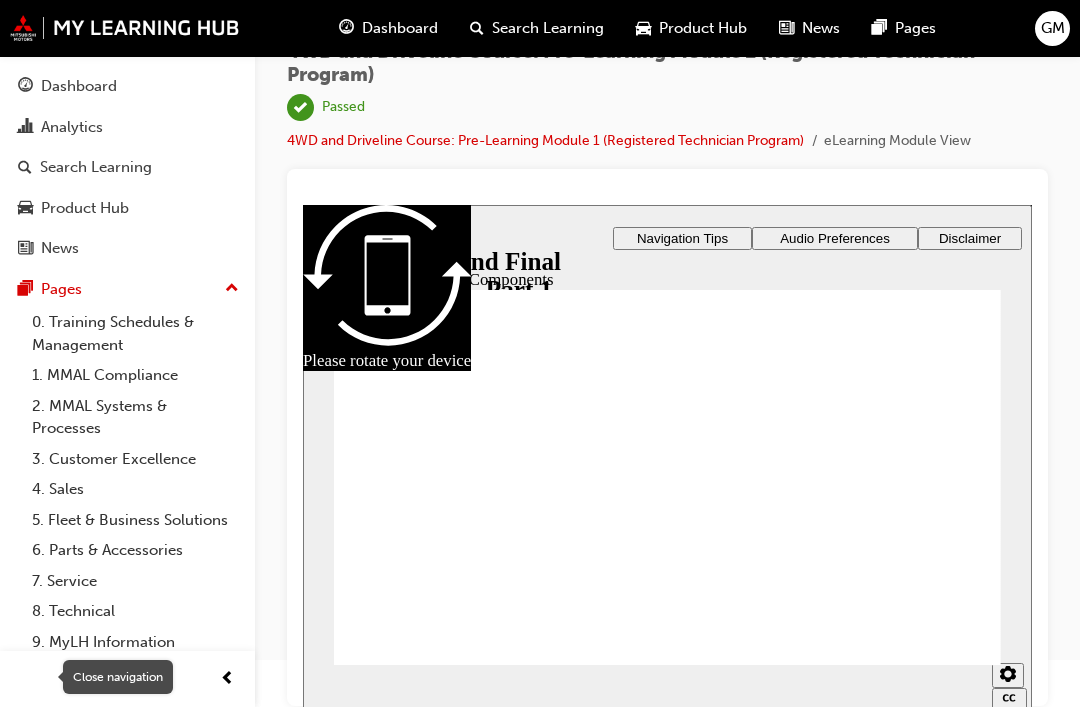 click at bounding box center (227, 679) 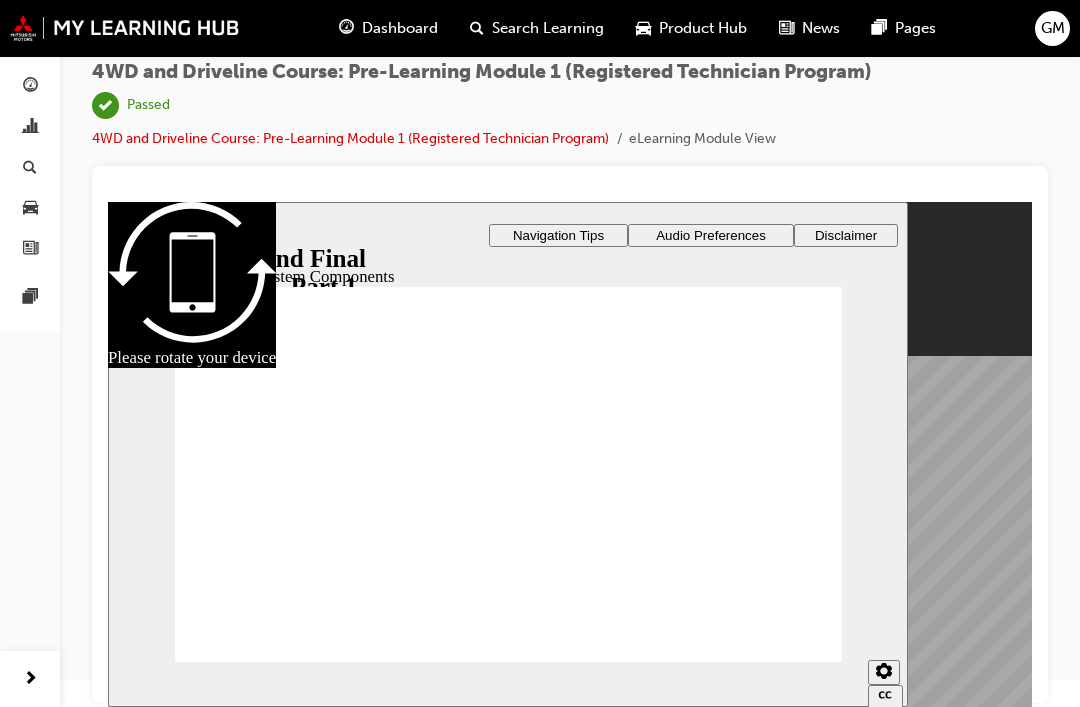 scroll, scrollTop: 25, scrollLeft: 0, axis: vertical 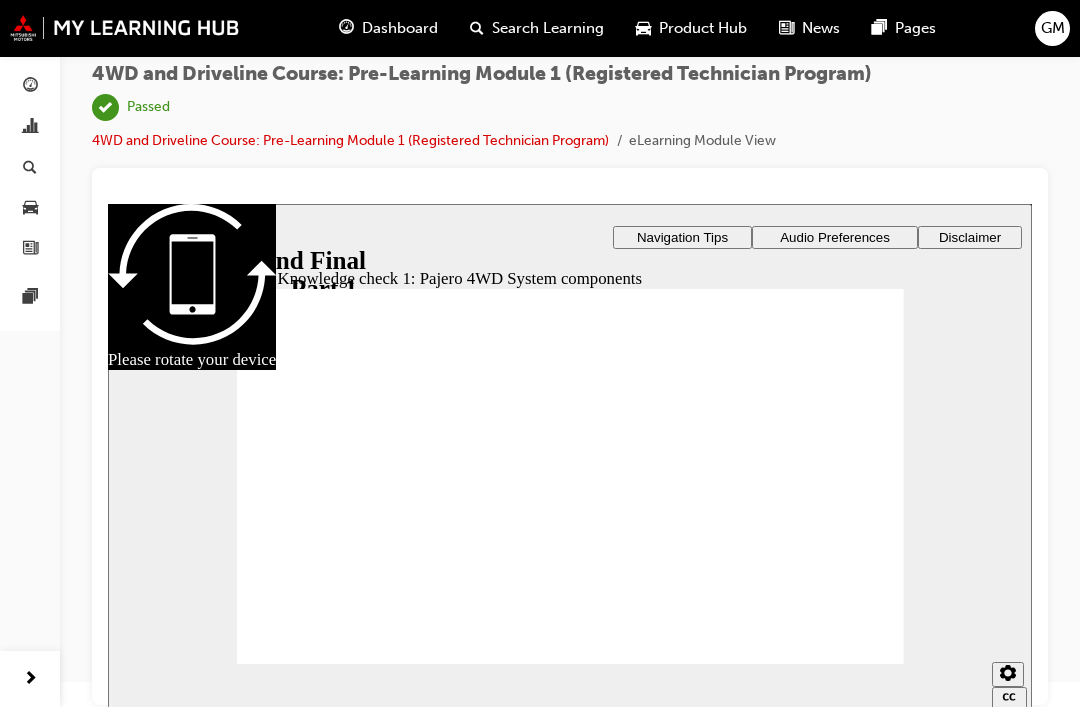 radio on "true" 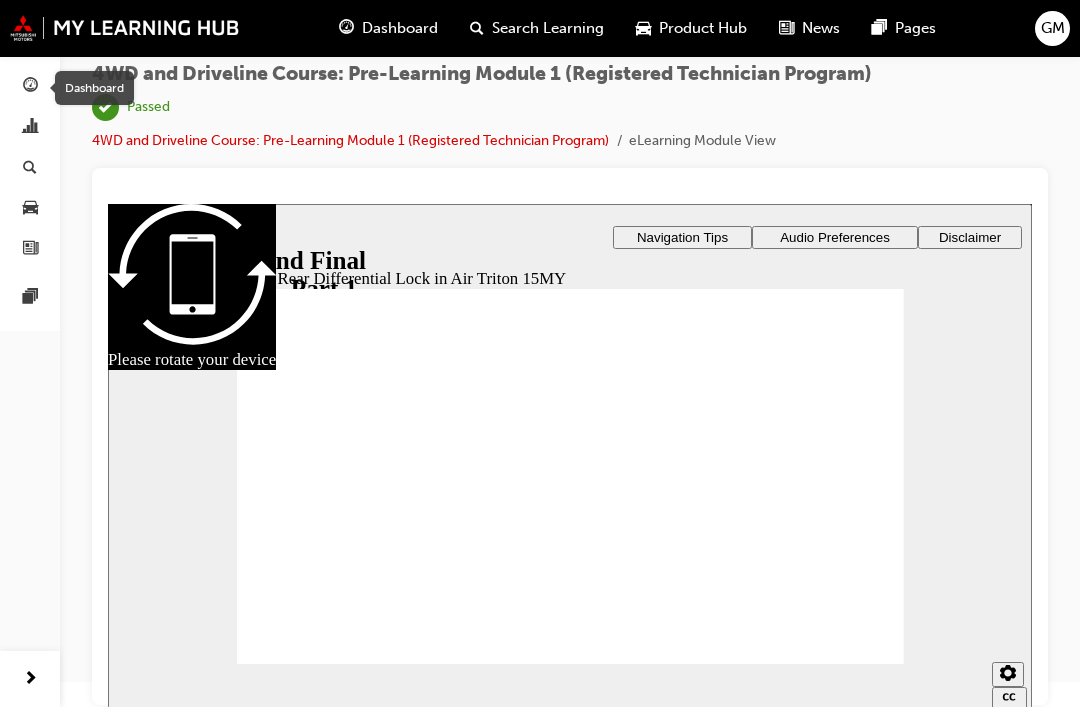click at bounding box center (30, 87) 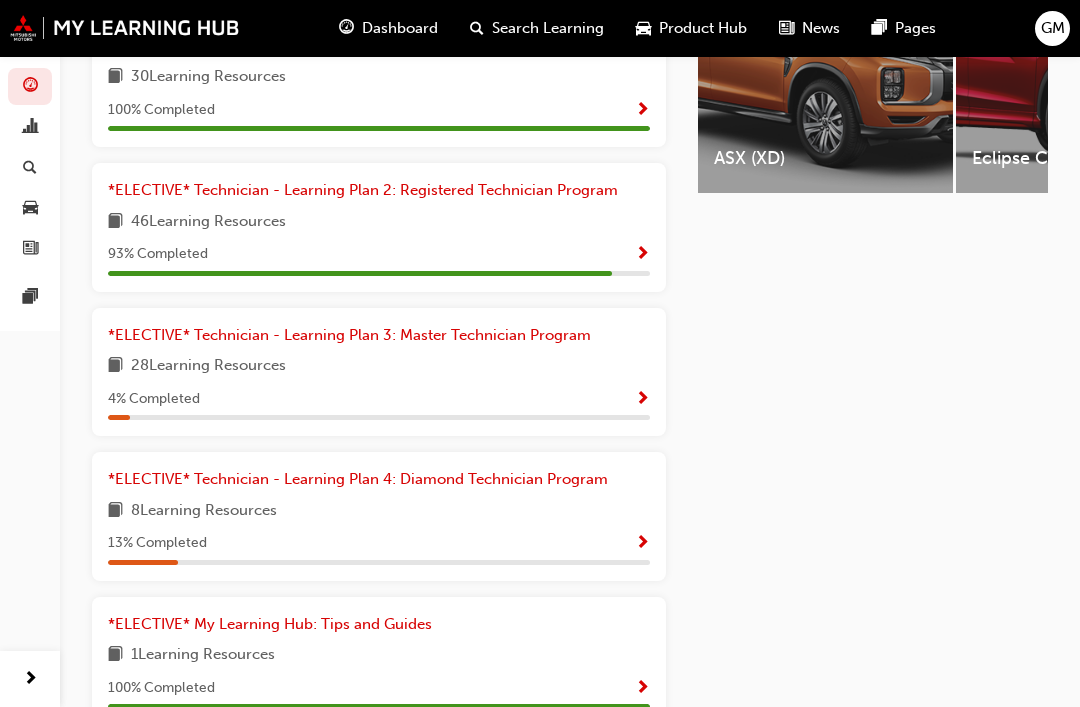 scroll, scrollTop: 853, scrollLeft: 0, axis: vertical 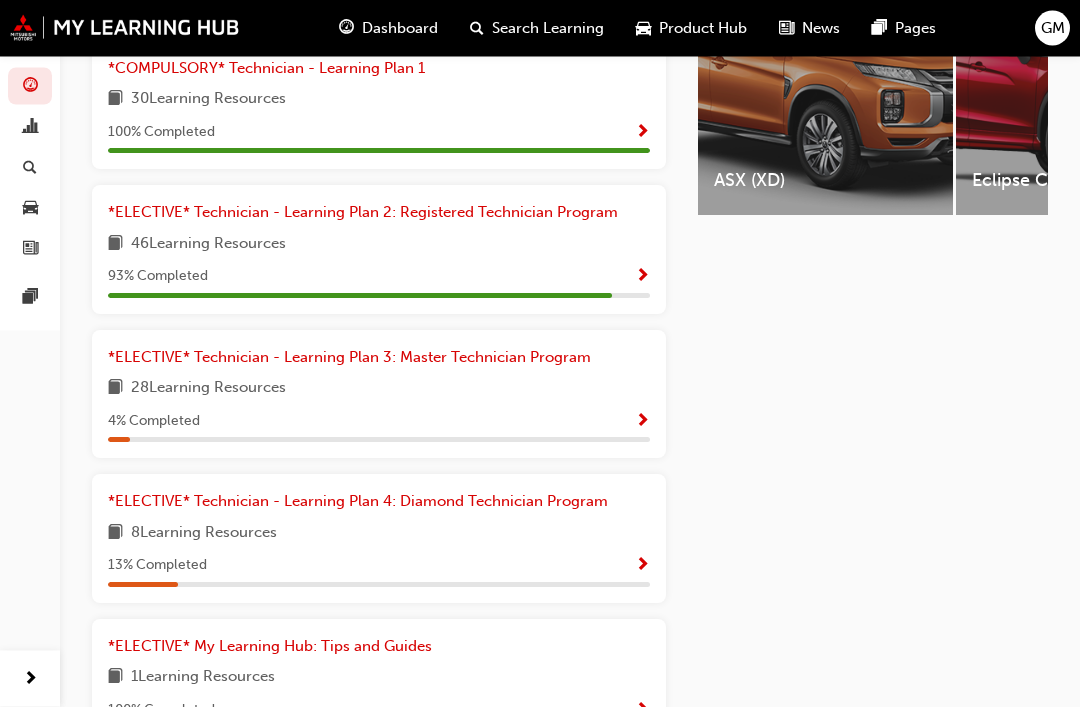 click on "4 % Completed" at bounding box center [379, 422] 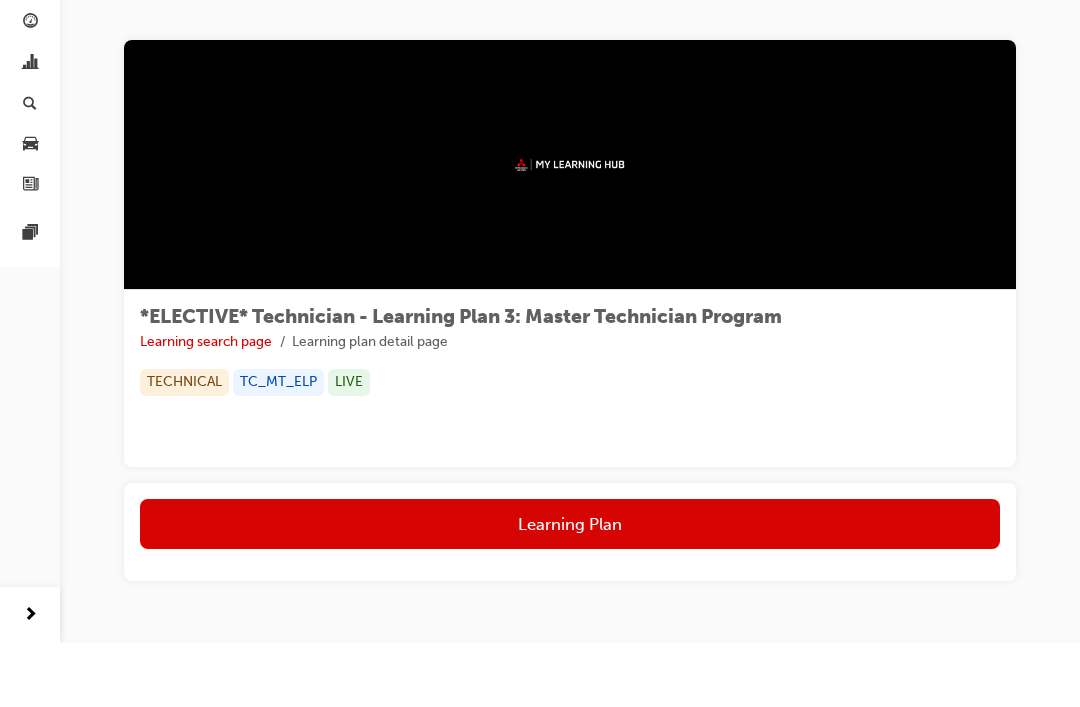 scroll, scrollTop: 64, scrollLeft: 0, axis: vertical 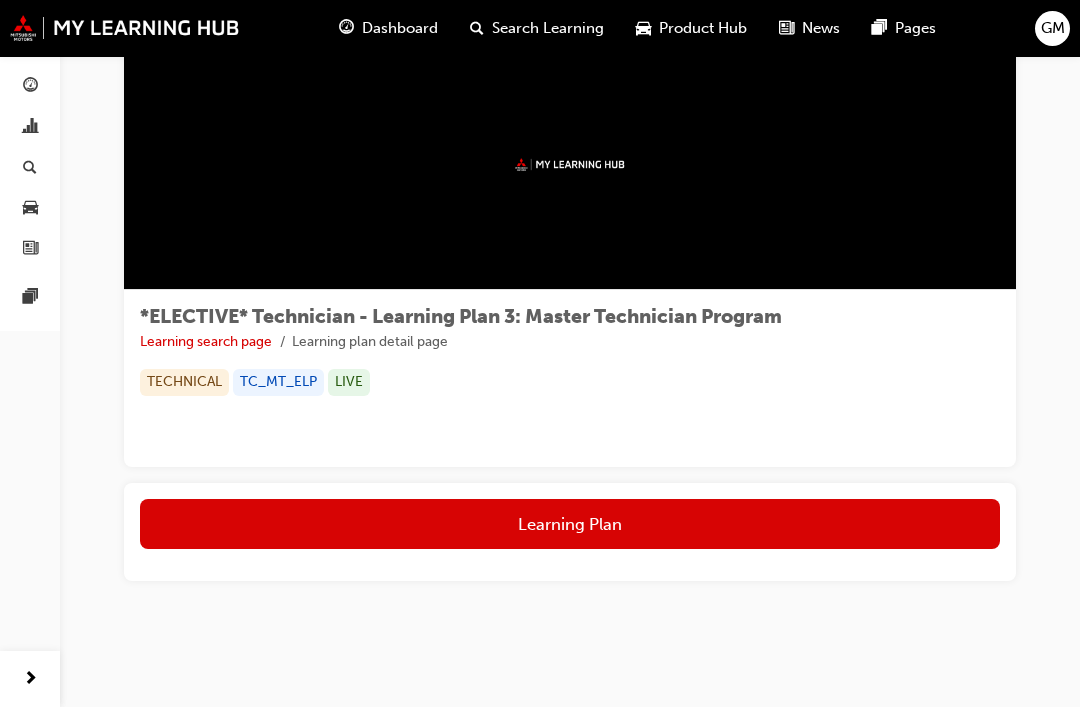 click on "Learning Plan" at bounding box center (570, 524) 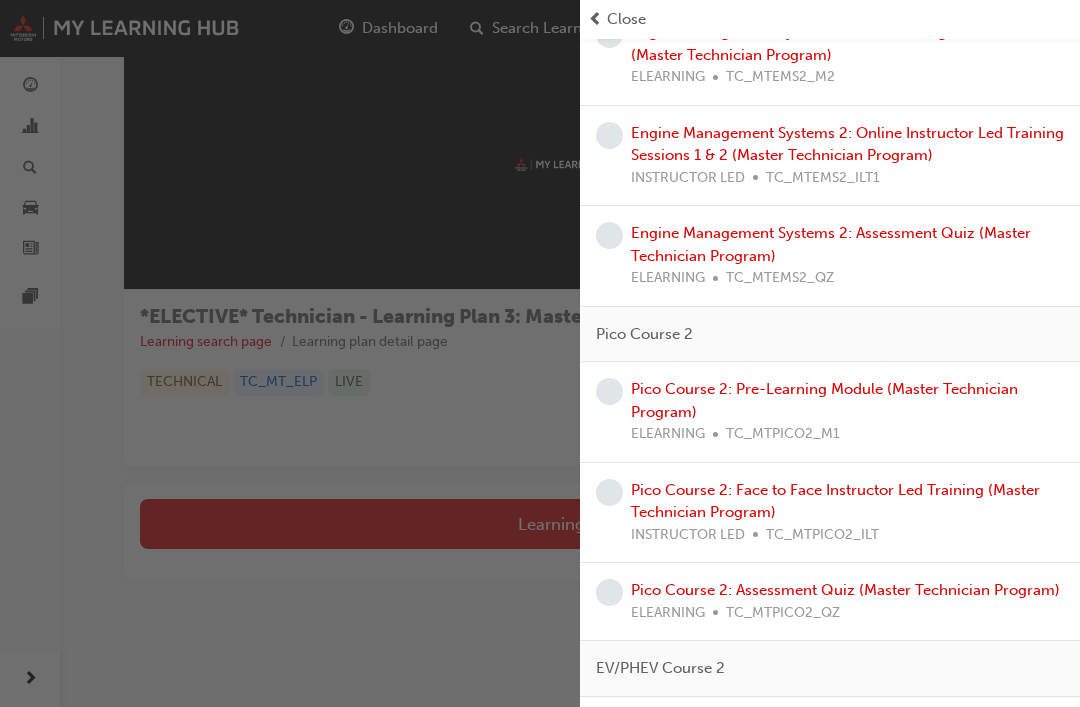scroll, scrollTop: 1419, scrollLeft: 0, axis: vertical 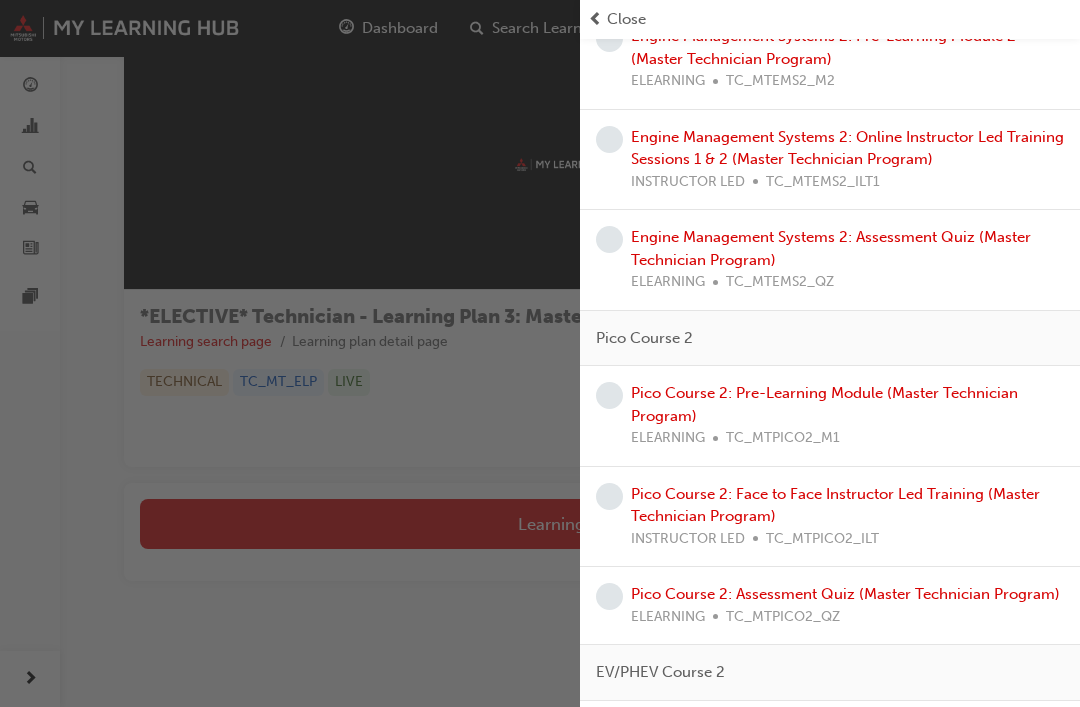 click on "Pico Course 2: Pre-Learning Module (Master Technician Program)" at bounding box center (824, 404) 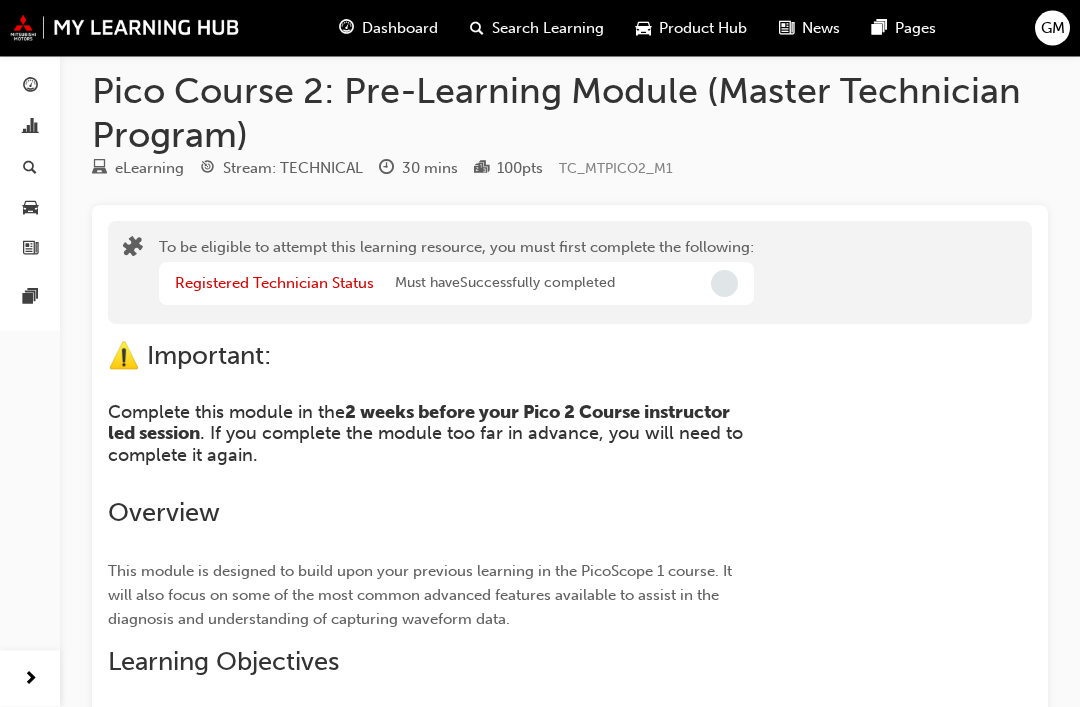 scroll, scrollTop: 0, scrollLeft: 0, axis: both 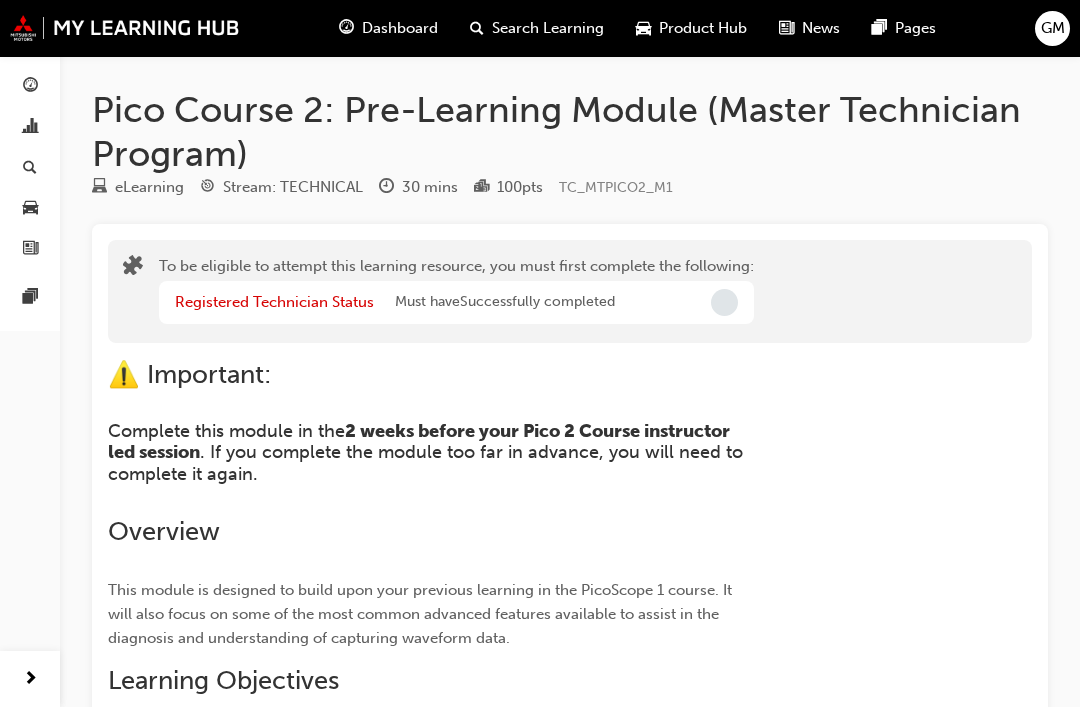click at bounding box center [30, 87] 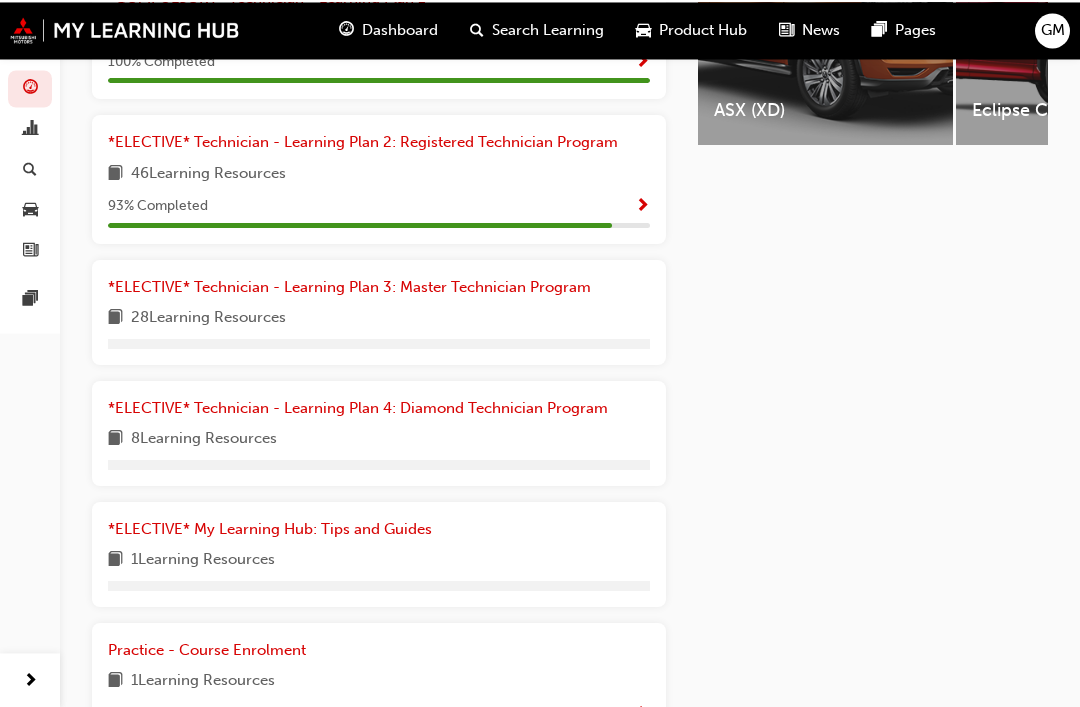 scroll, scrollTop: 635, scrollLeft: 0, axis: vertical 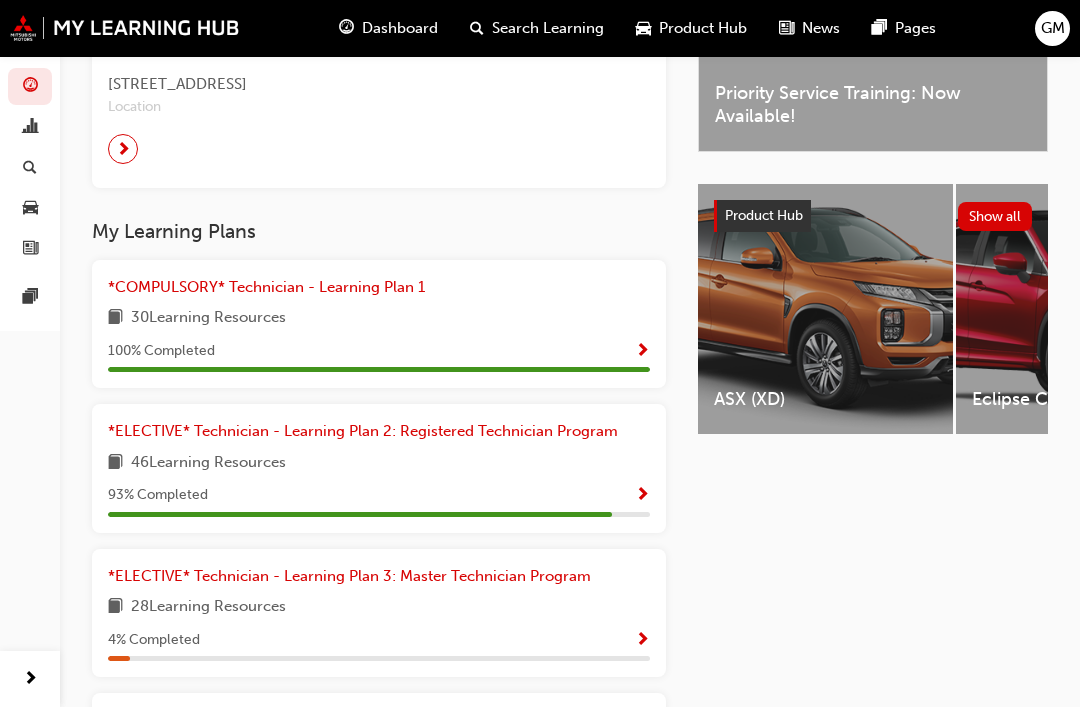 click at bounding box center (30, 679) 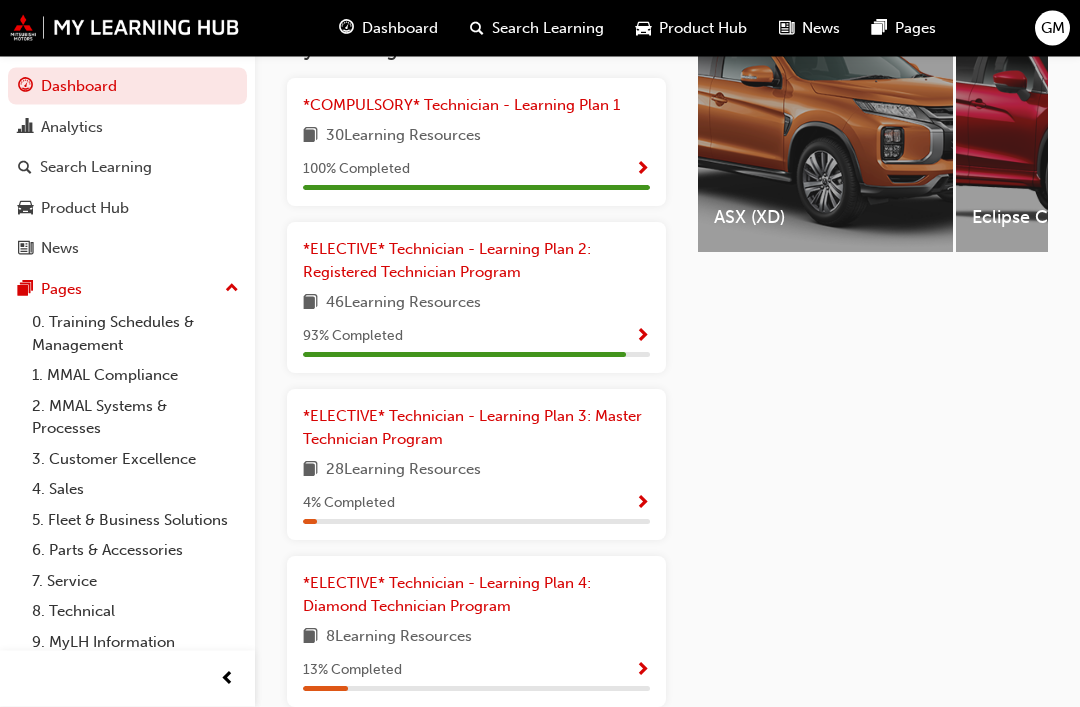 scroll, scrollTop: 834, scrollLeft: 0, axis: vertical 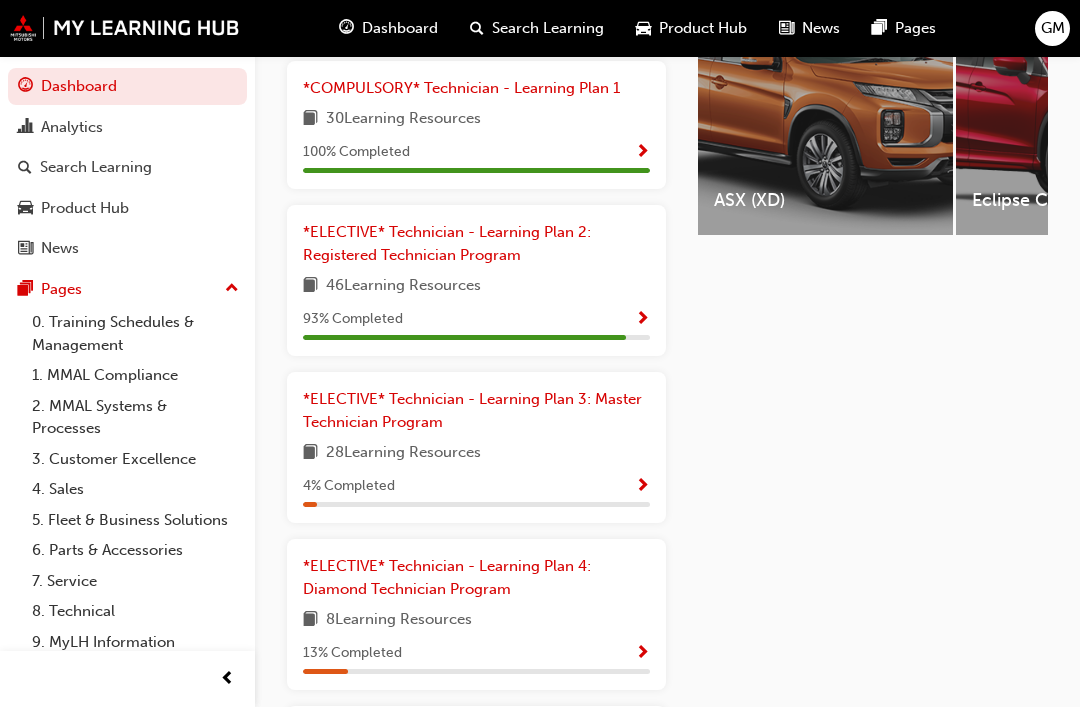 click on "8. Technical" at bounding box center [135, 611] 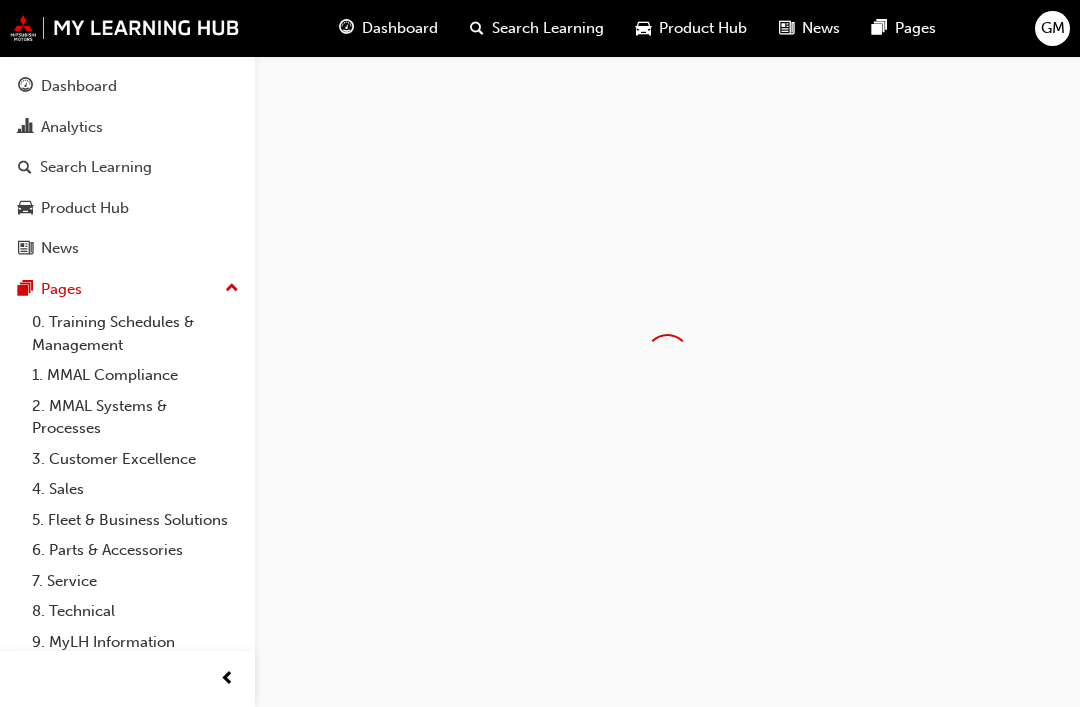 scroll, scrollTop: 0, scrollLeft: 0, axis: both 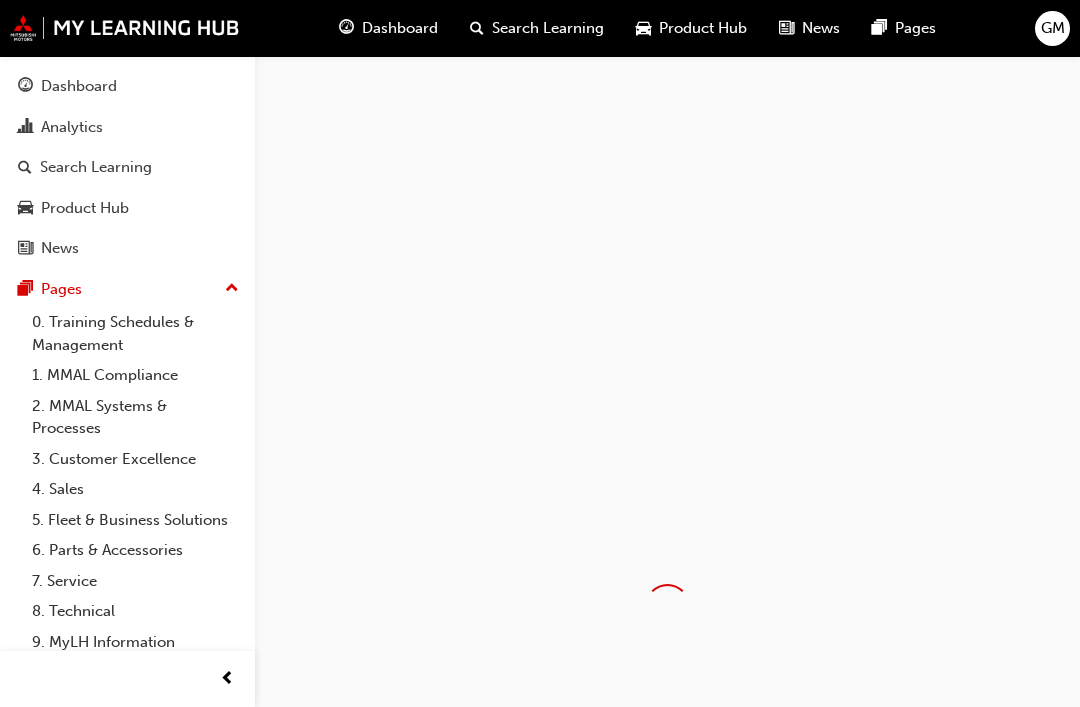 click at bounding box center (227, 679) 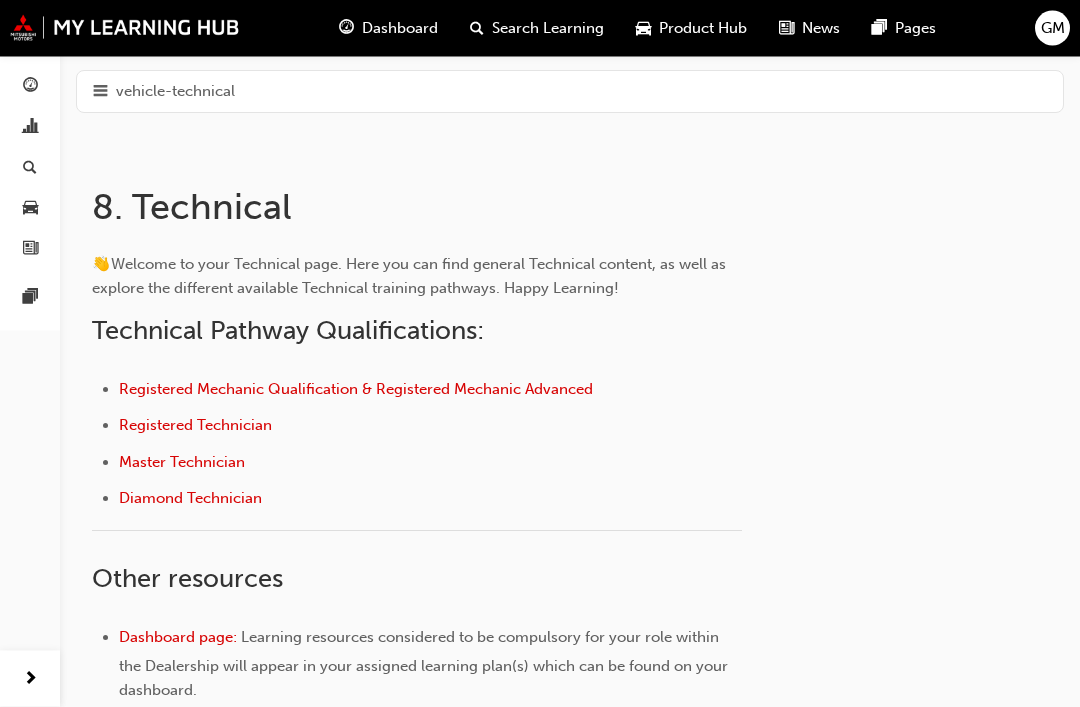 scroll, scrollTop: 342, scrollLeft: 0, axis: vertical 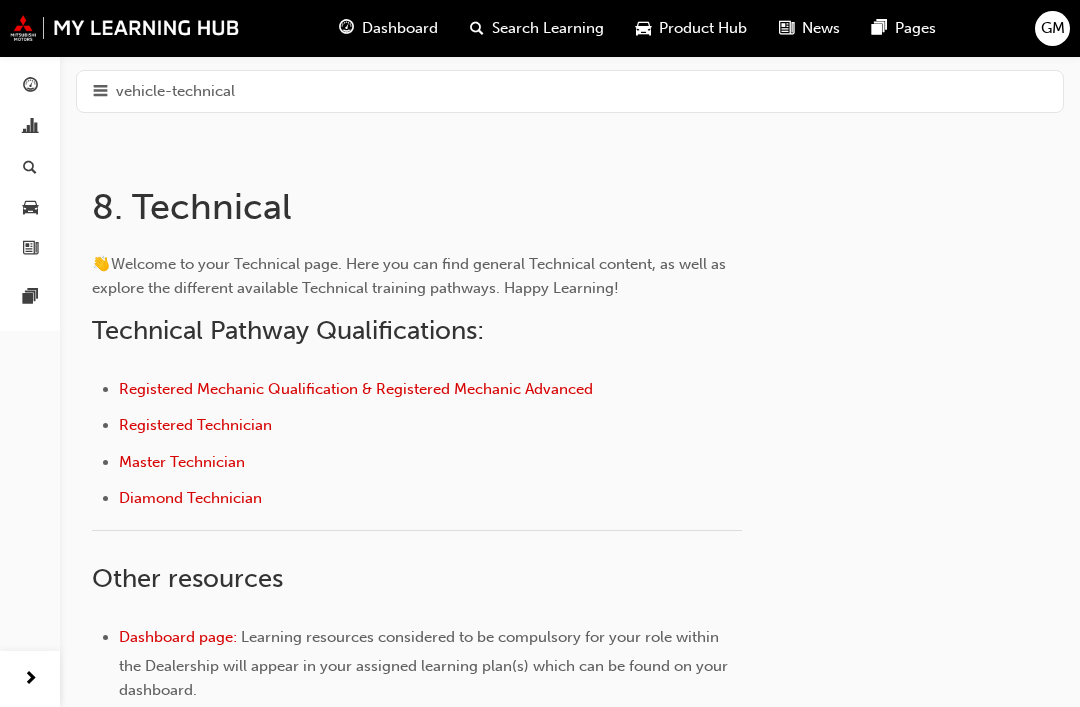 click on "Registered Technician" at bounding box center [195, 425] 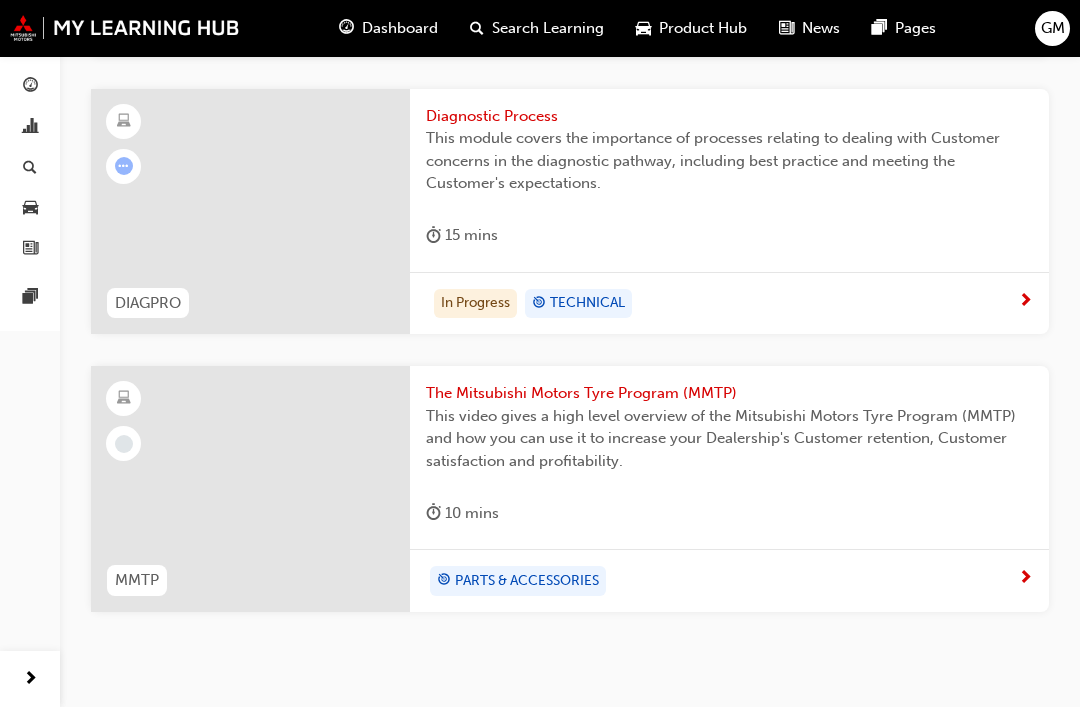 scroll, scrollTop: 3944, scrollLeft: 0, axis: vertical 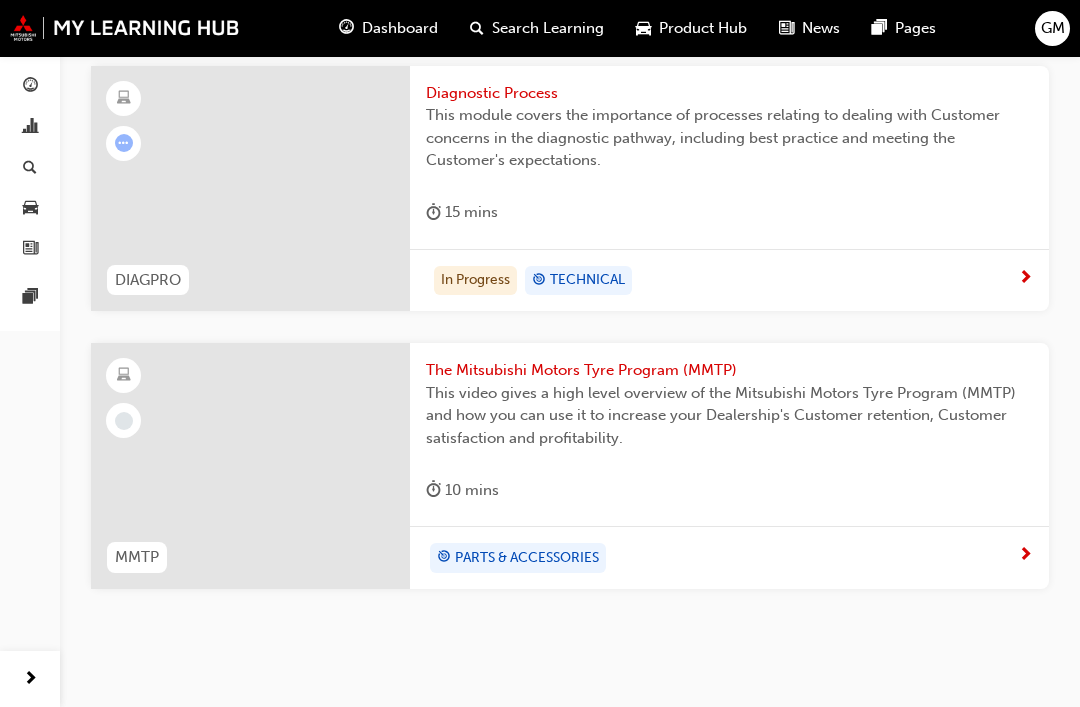 click on "The Mitsubishi Motors Tyre Program (MMTP)" at bounding box center [729, 370] 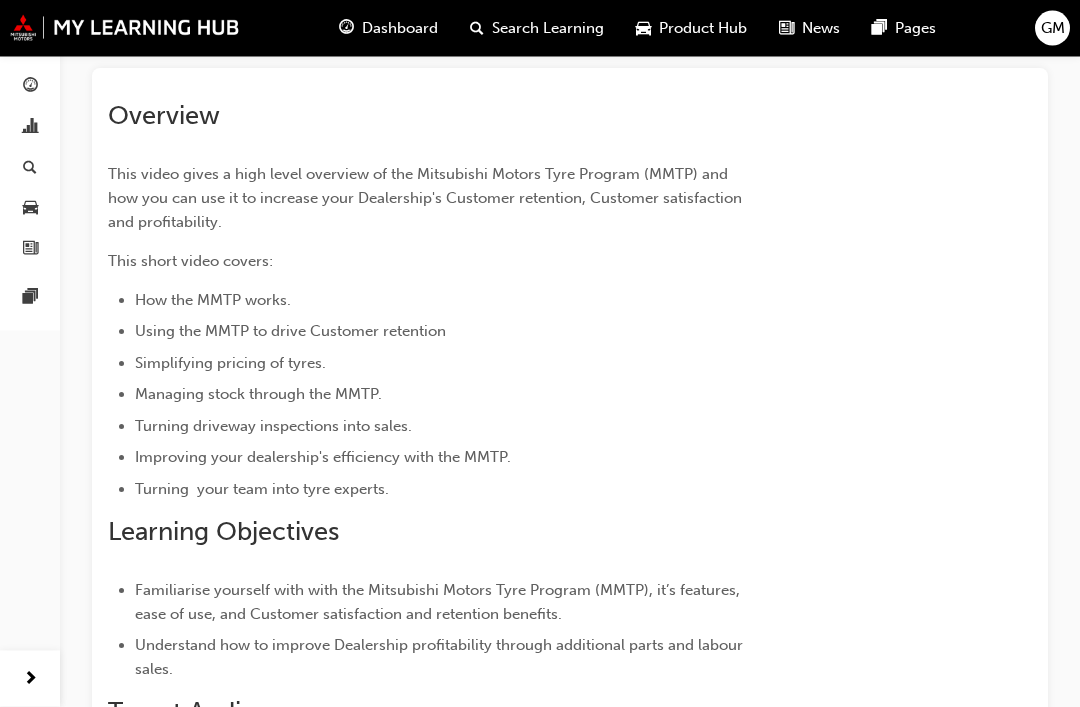 scroll, scrollTop: 0, scrollLeft: 0, axis: both 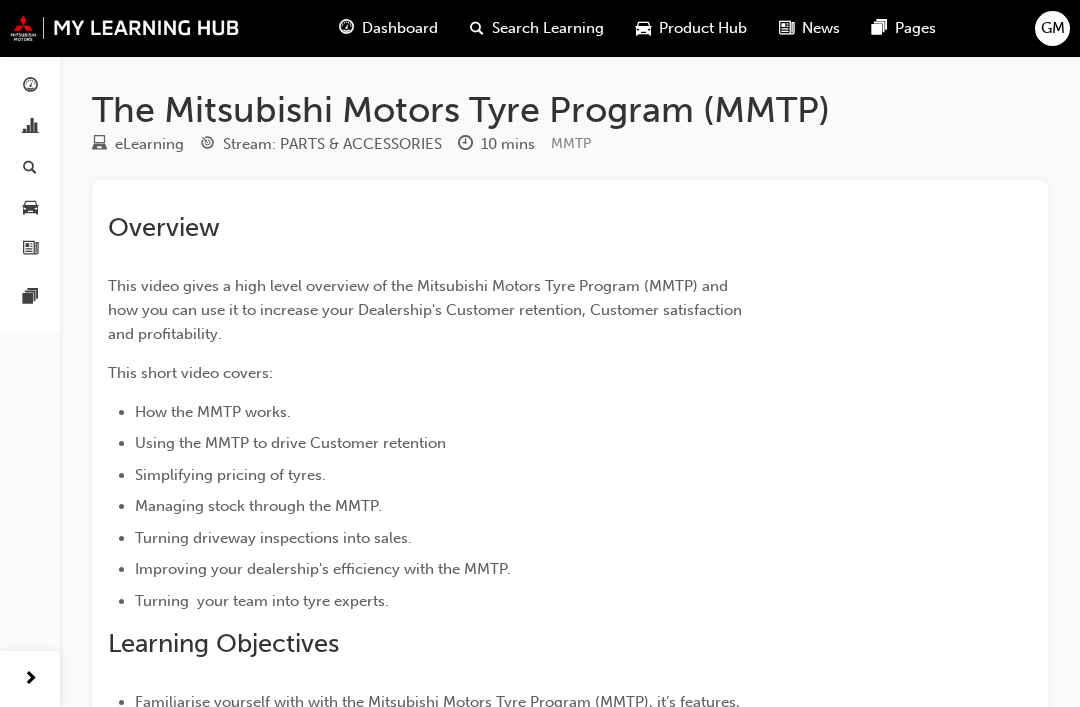 click on "Product Hub" at bounding box center (703, 28) 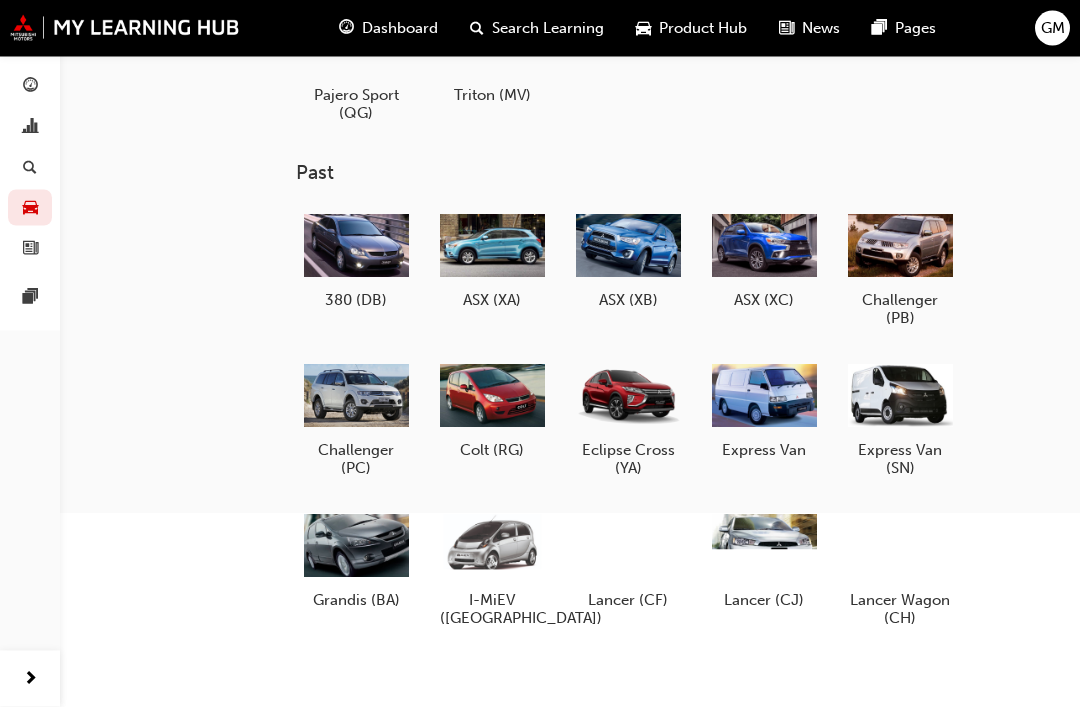 scroll, scrollTop: 301, scrollLeft: 0, axis: vertical 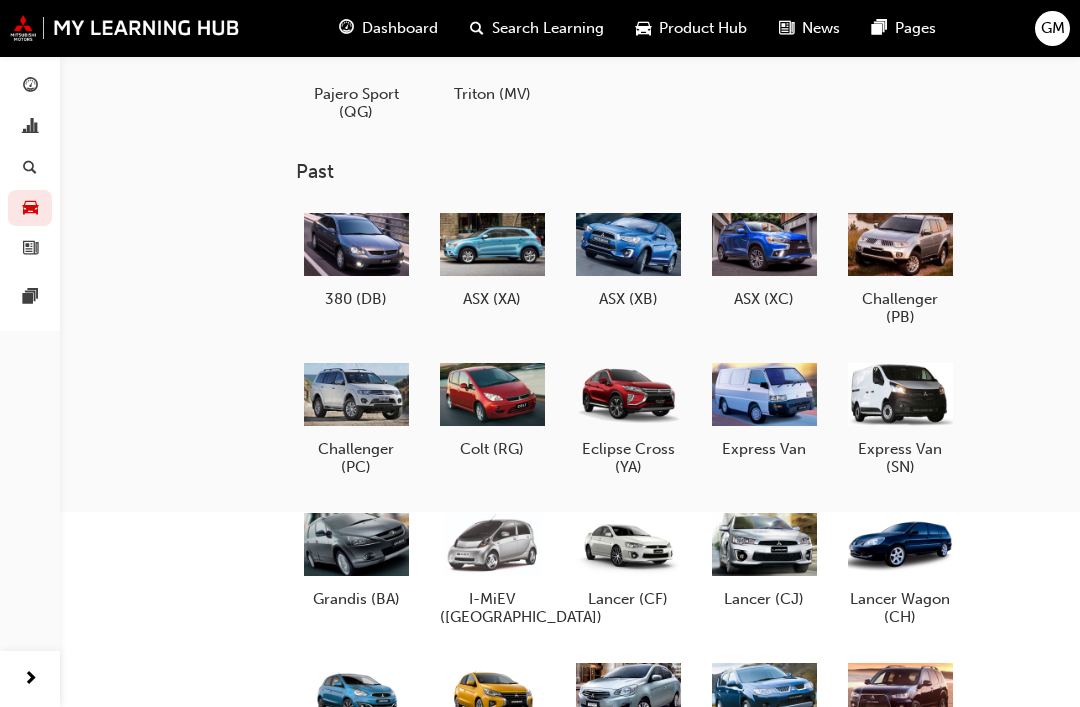 click at bounding box center [900, 394] 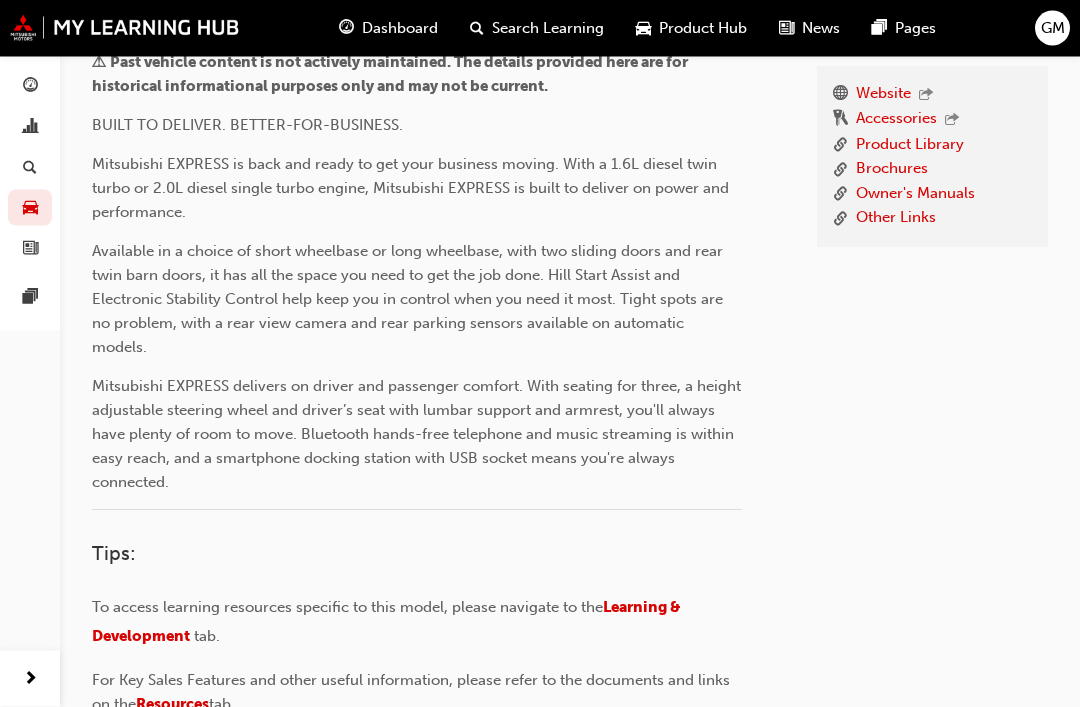 scroll, scrollTop: 636, scrollLeft: 0, axis: vertical 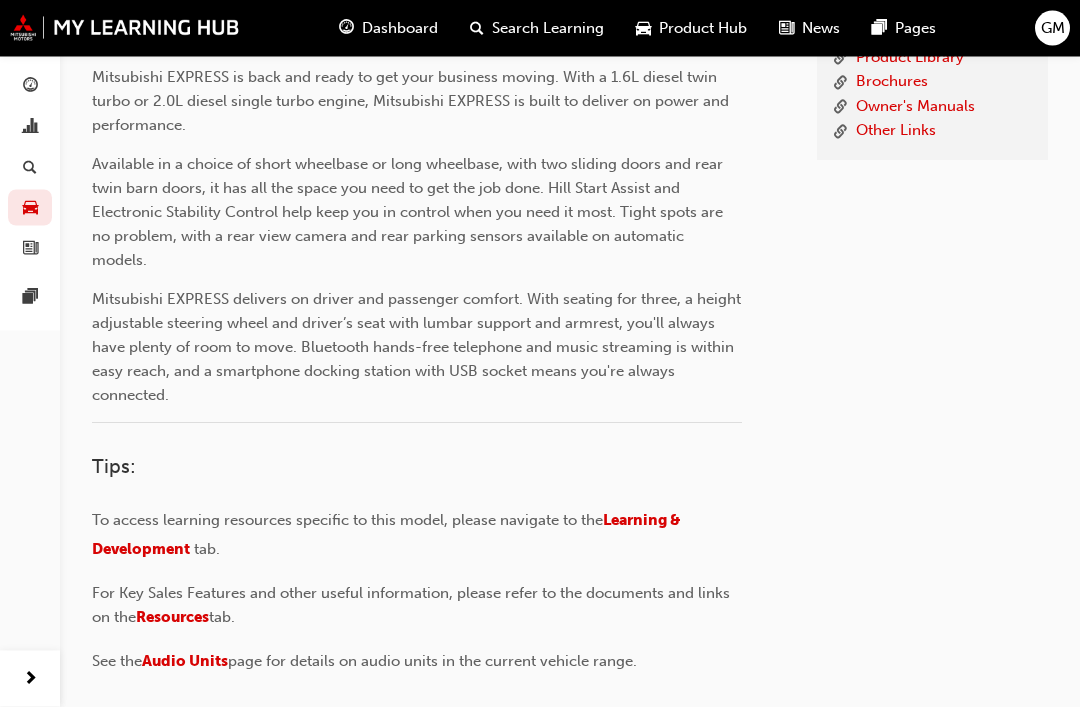 click on "⚠ Past vehicle content is not actively maintained. The details provided here are for historical informational purposes only and may not be current. BUILT TO DELIVER. BETTER-FOR-BUSINESS. Mitsubishi EXPRESS is back and ready to get your business moving. With a 1.6L diesel twin turbo or 2.0L diesel single turbo engine, Mitsubishi EXPRESS is built to deliver on power and performance. Available in a choice of short wheelbase or long wheelbase, with two sliding doors and rear twin barn doors, it has all the space you need to get the job done. Hill Start Assist and Electronic Stability Control help keep you in control when you need it most. Tight spots are no problem, with a rear view camera and rear parking sensors available on automatic models. ﻿ Tips: To access learning resources specific to this model, please navigate to the    Learning & Development     tab. For Key Sales Features and other useful information, please refer to the documents and links on the    Resources    tab. See the    Audio Units" at bounding box center (417, 321) 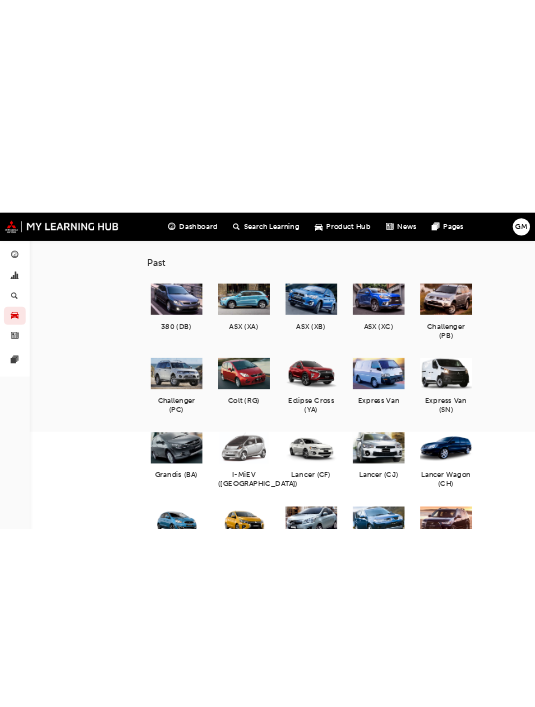 scroll, scrollTop: 0, scrollLeft: 0, axis: both 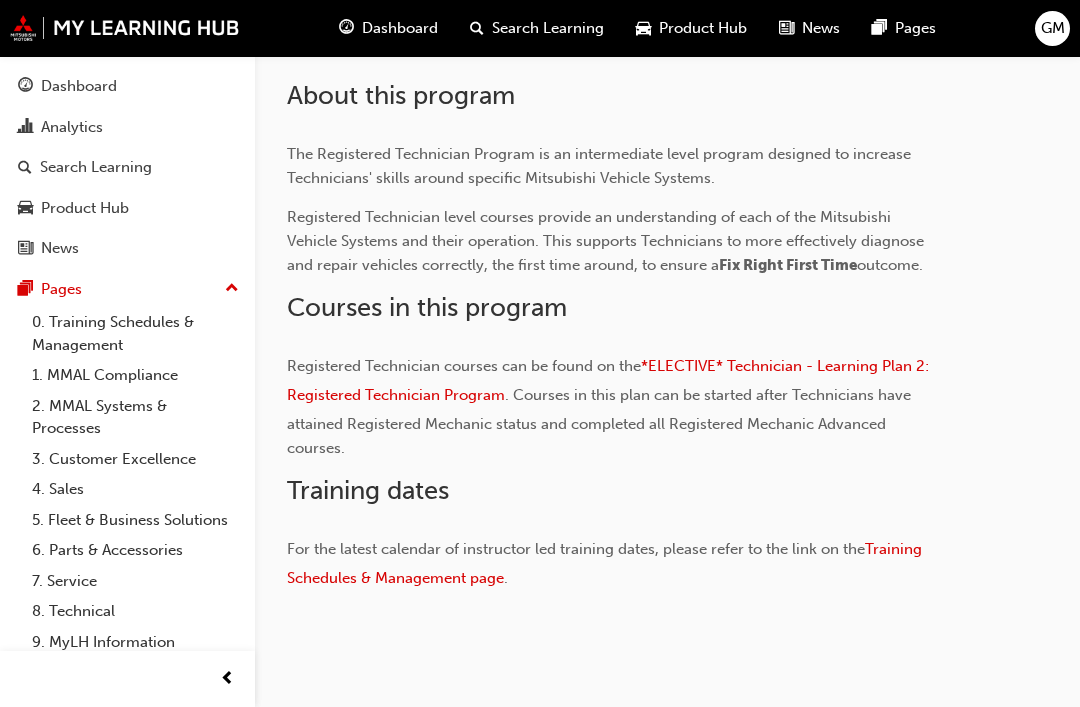 click on "*ELECTIVE* Technician - Learning Plan 2: Registered Technician Program" at bounding box center [610, 380] 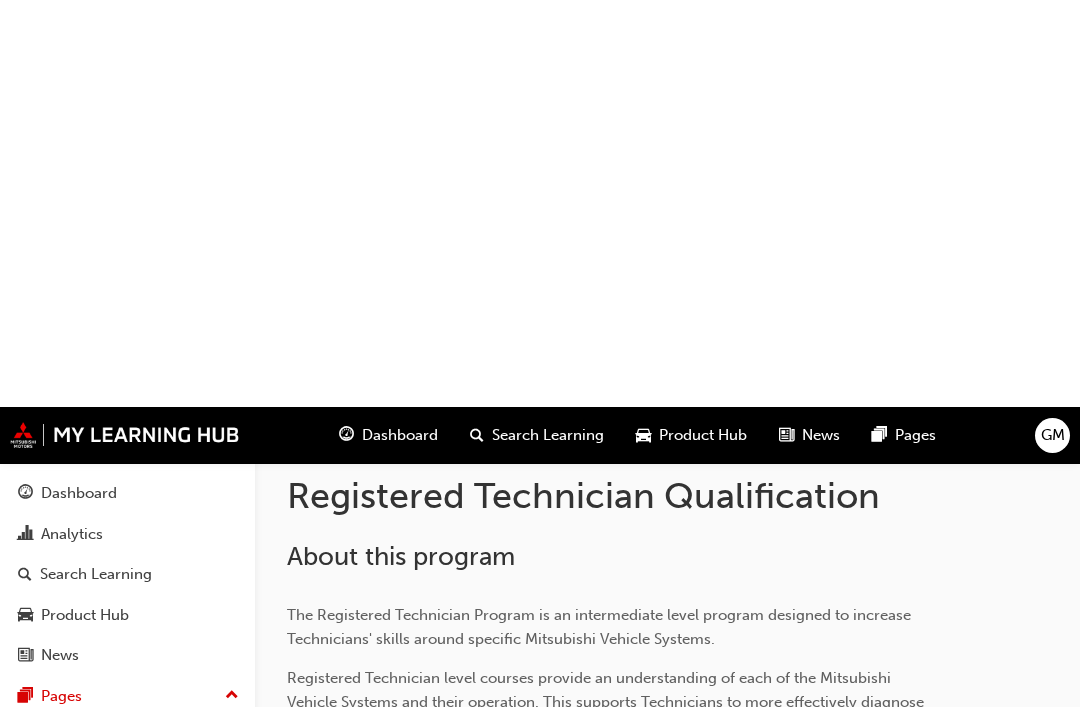 scroll, scrollTop: 0, scrollLeft: 0, axis: both 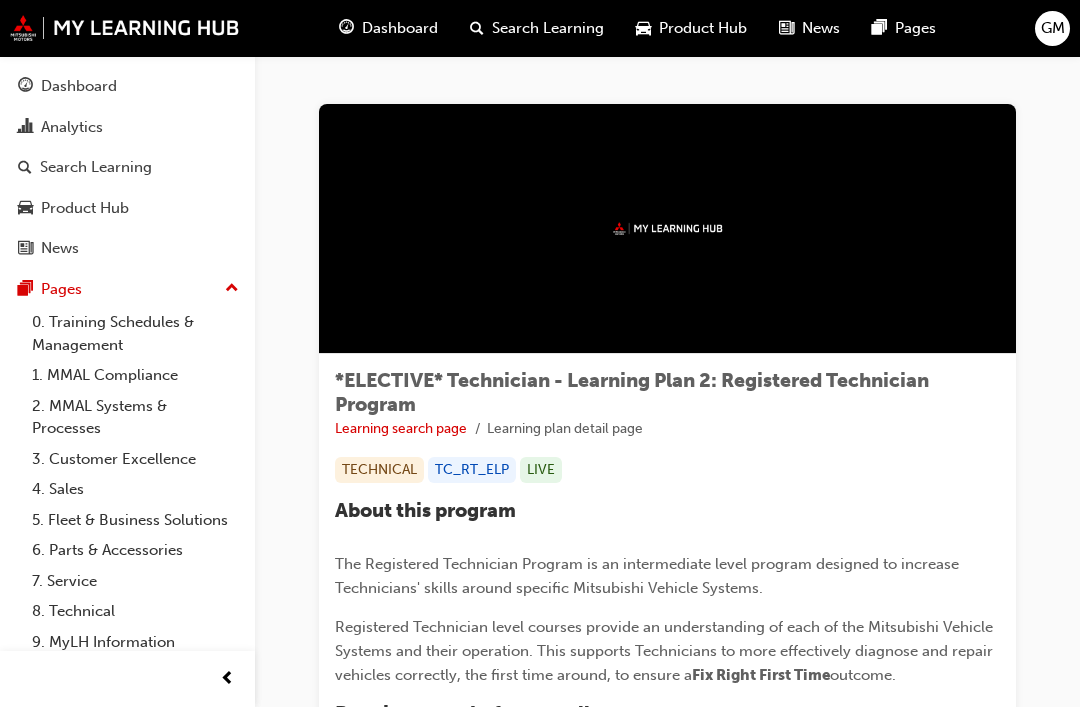 click on "About this program" at bounding box center (667, 510) 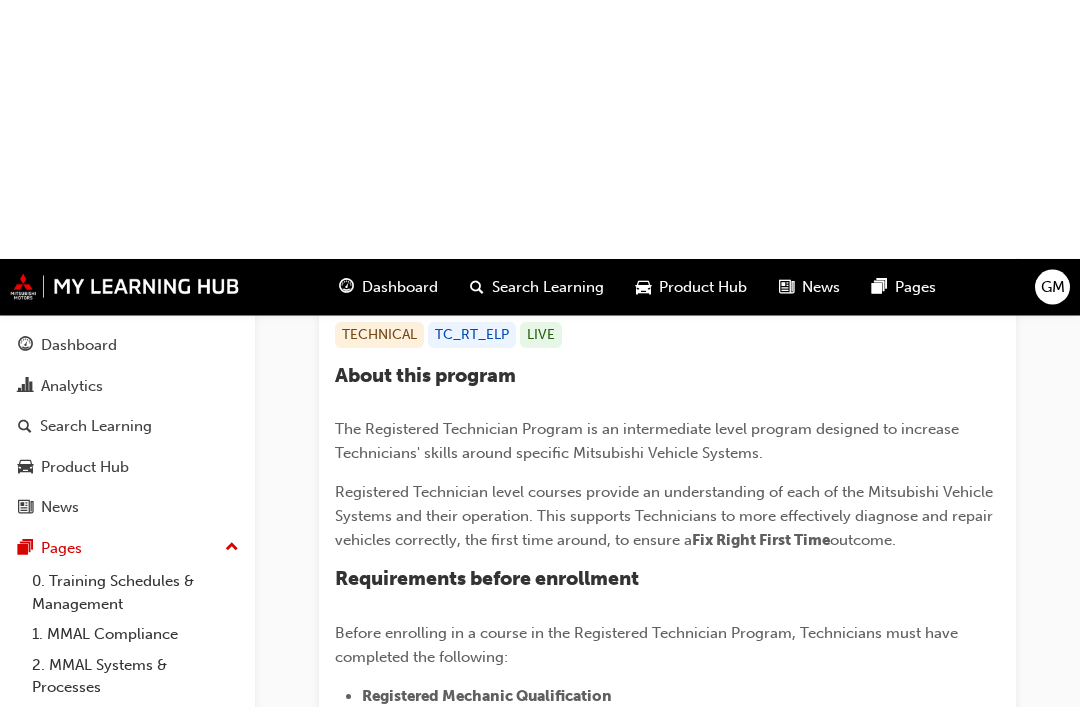 scroll, scrollTop: 0, scrollLeft: 0, axis: both 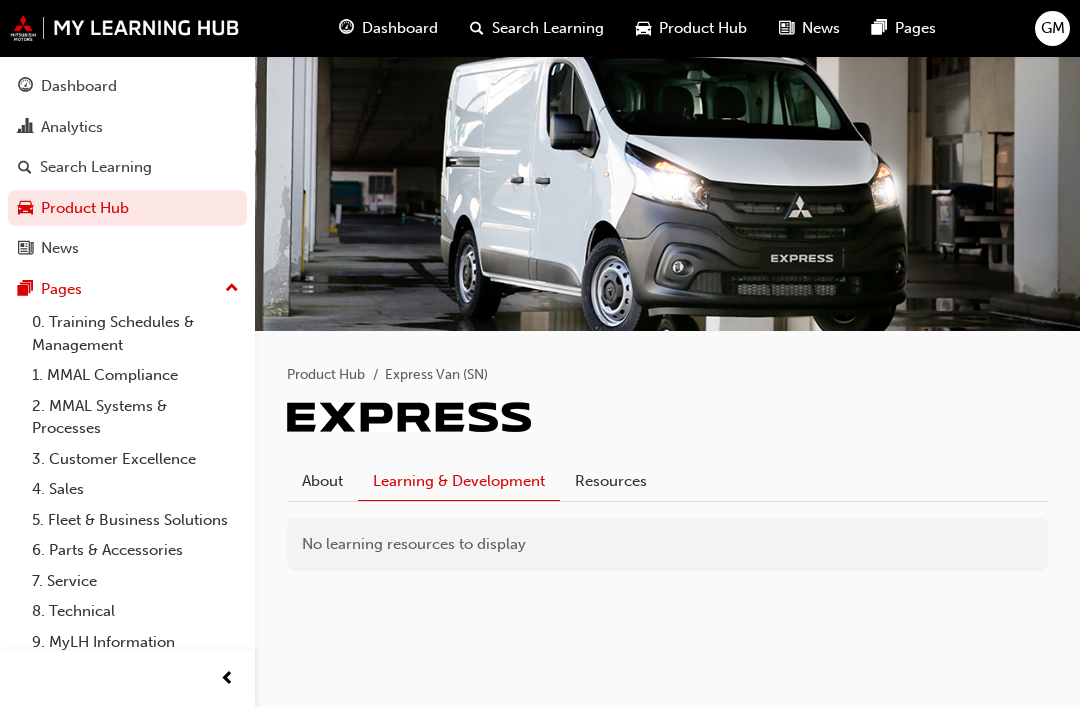 click on "Resources" at bounding box center (611, 482) 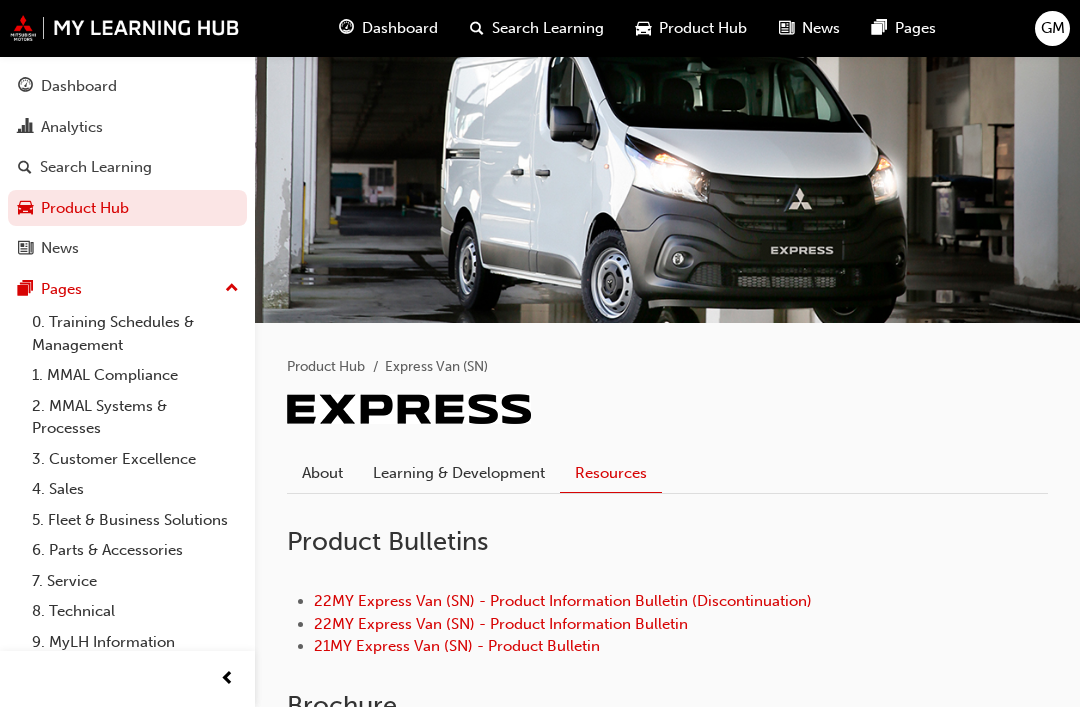 scroll, scrollTop: 0, scrollLeft: 0, axis: both 